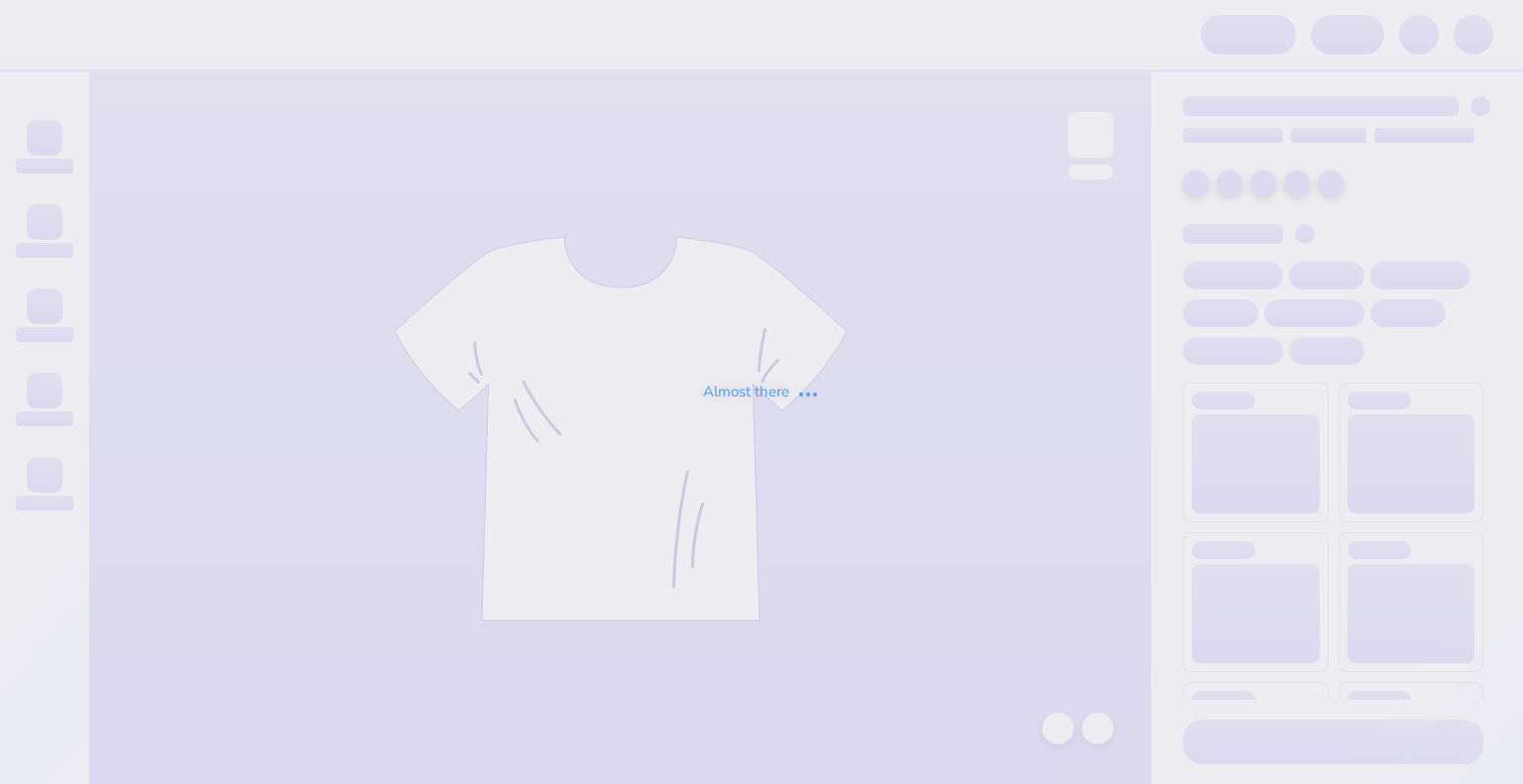 scroll, scrollTop: 0, scrollLeft: 0, axis: both 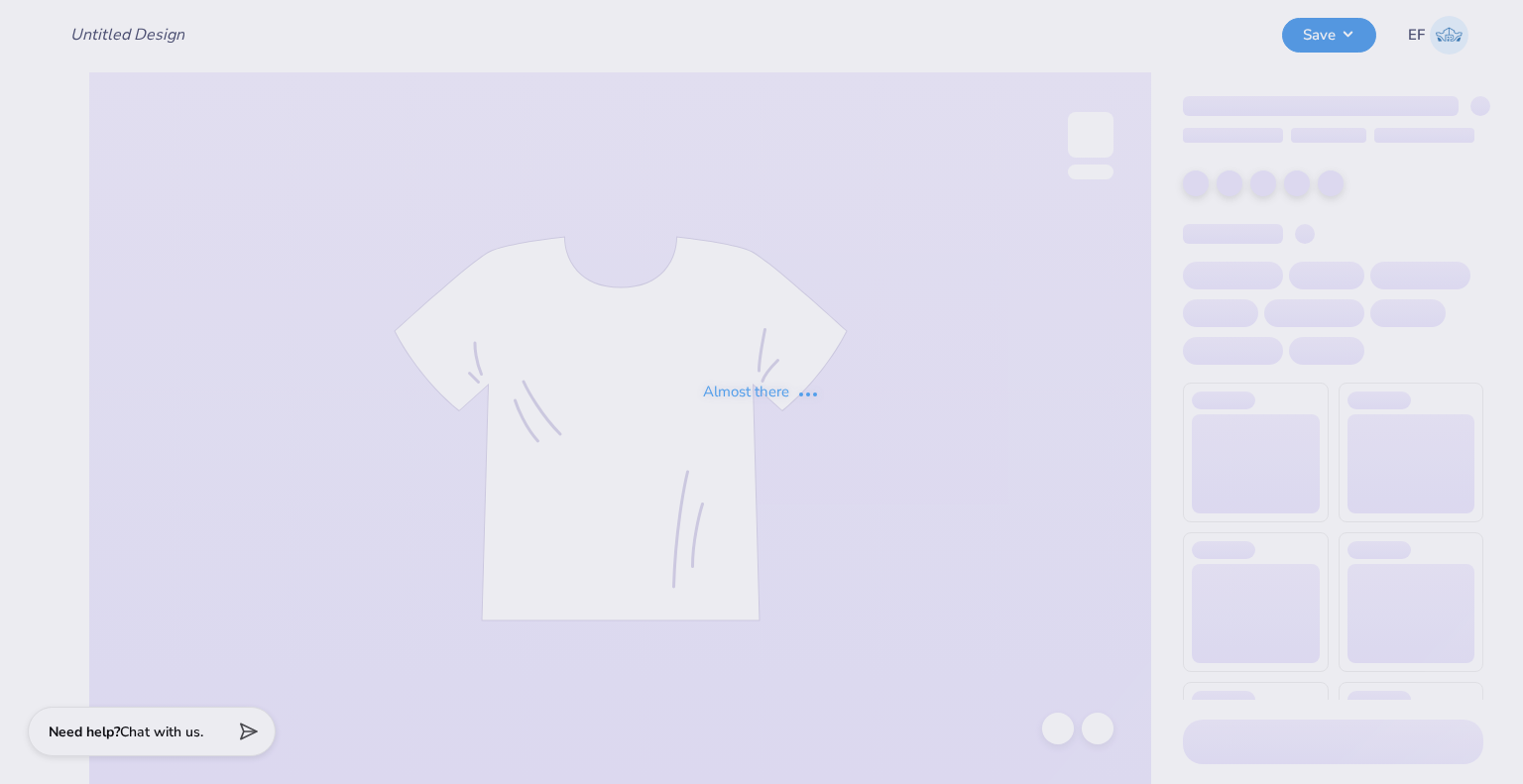 type on "[PERSON]'S WEEKEND [YEAR]" 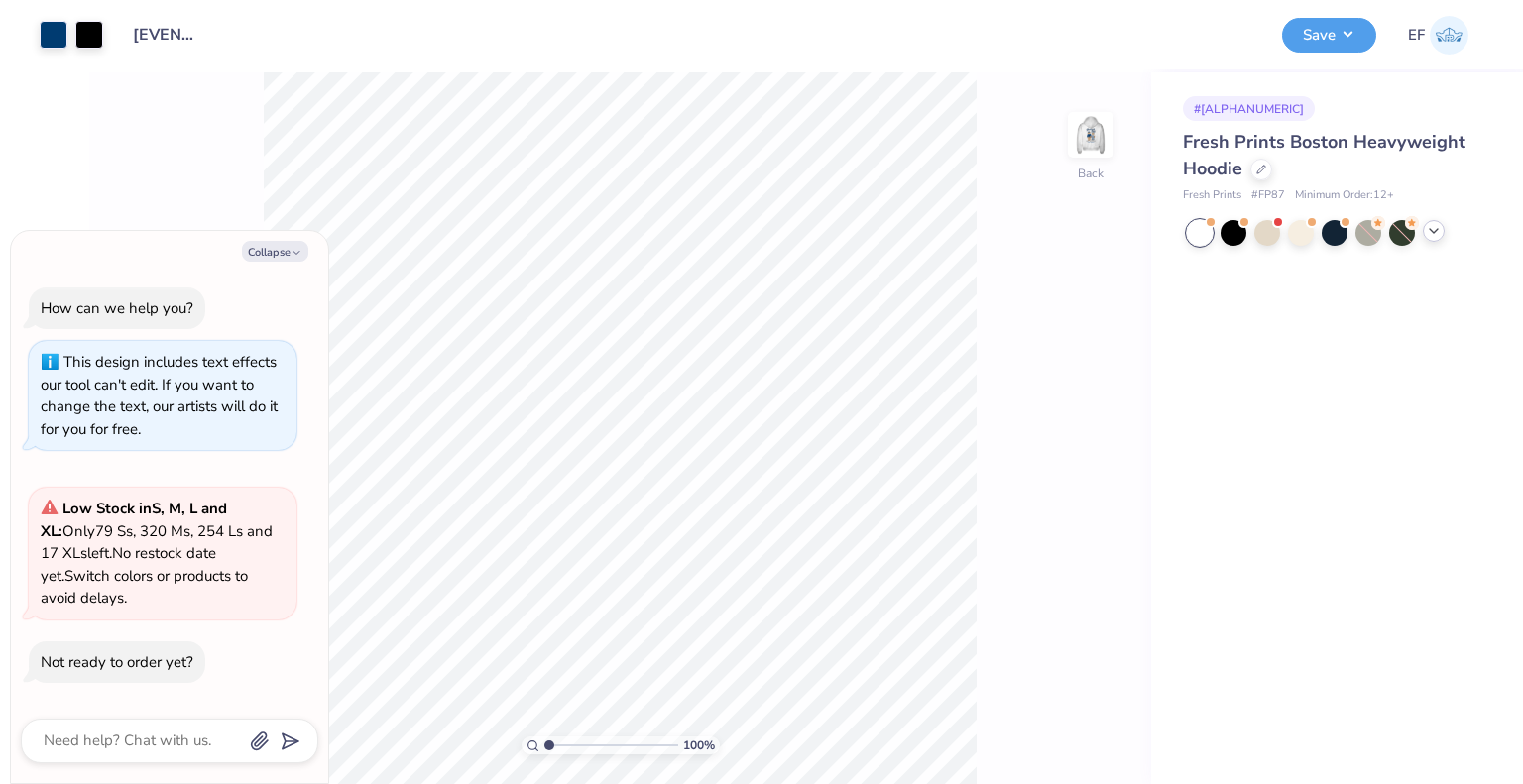click at bounding box center [1434, 231] 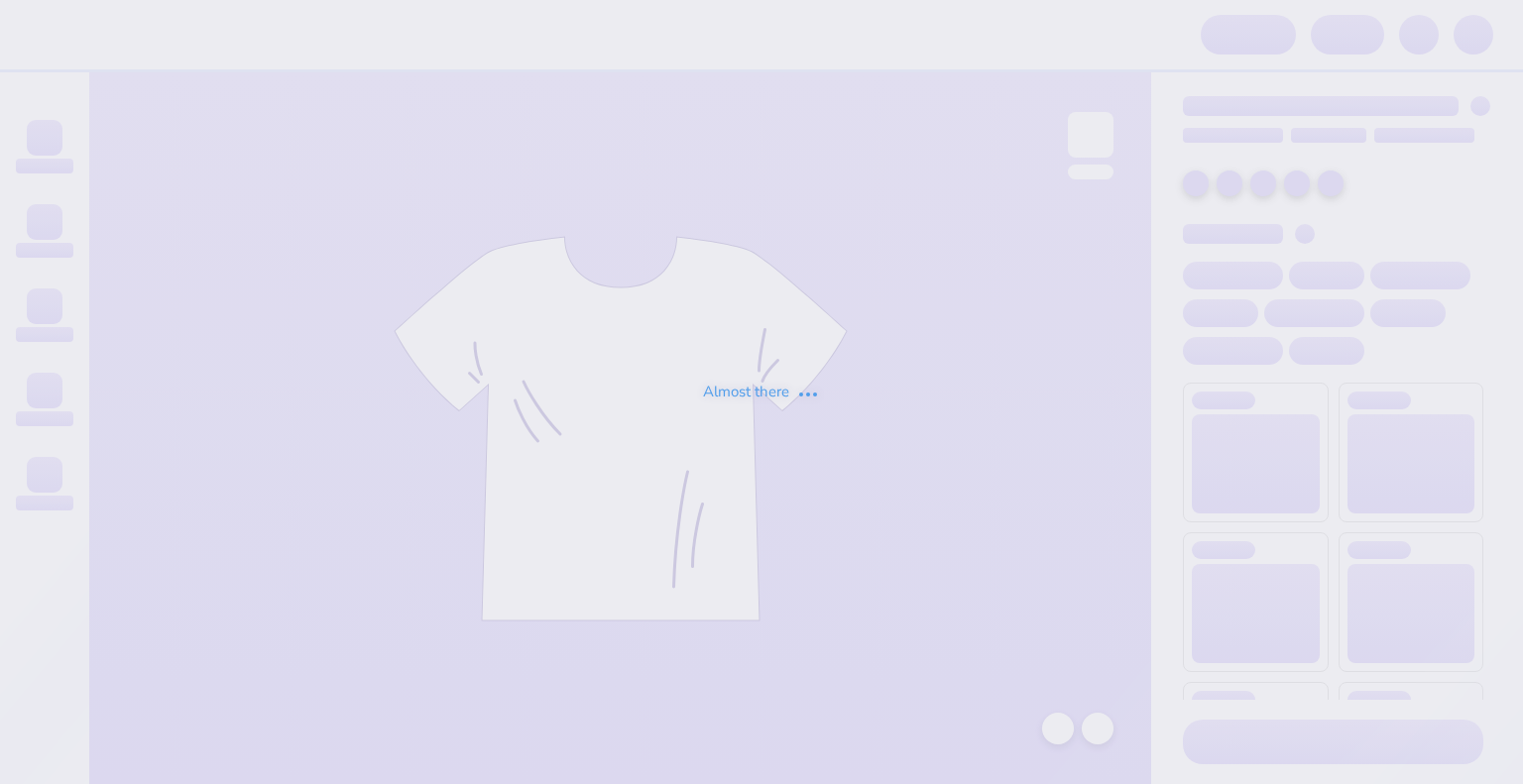 scroll, scrollTop: 0, scrollLeft: 0, axis: both 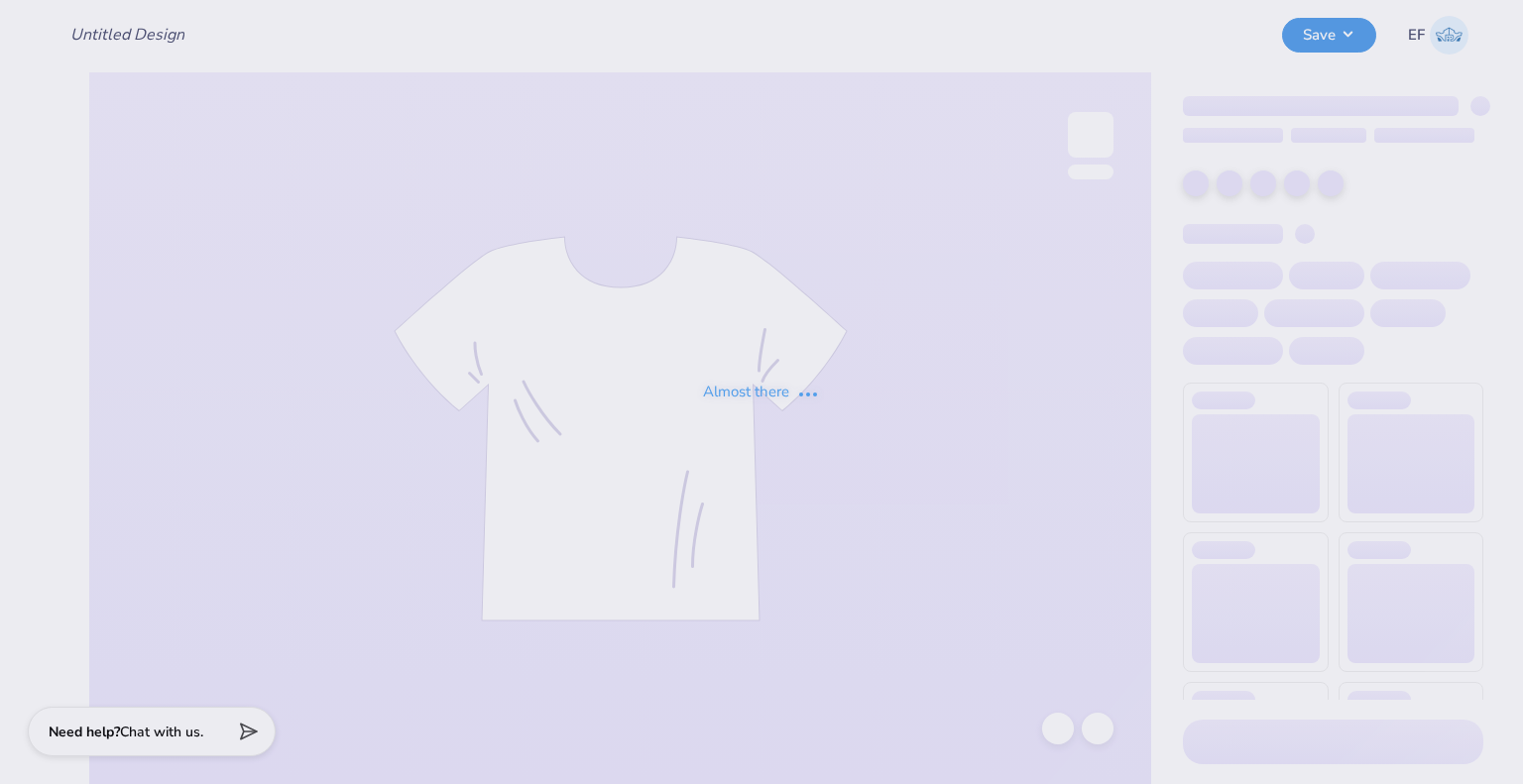 type on "[EVENT] [YEAR]" 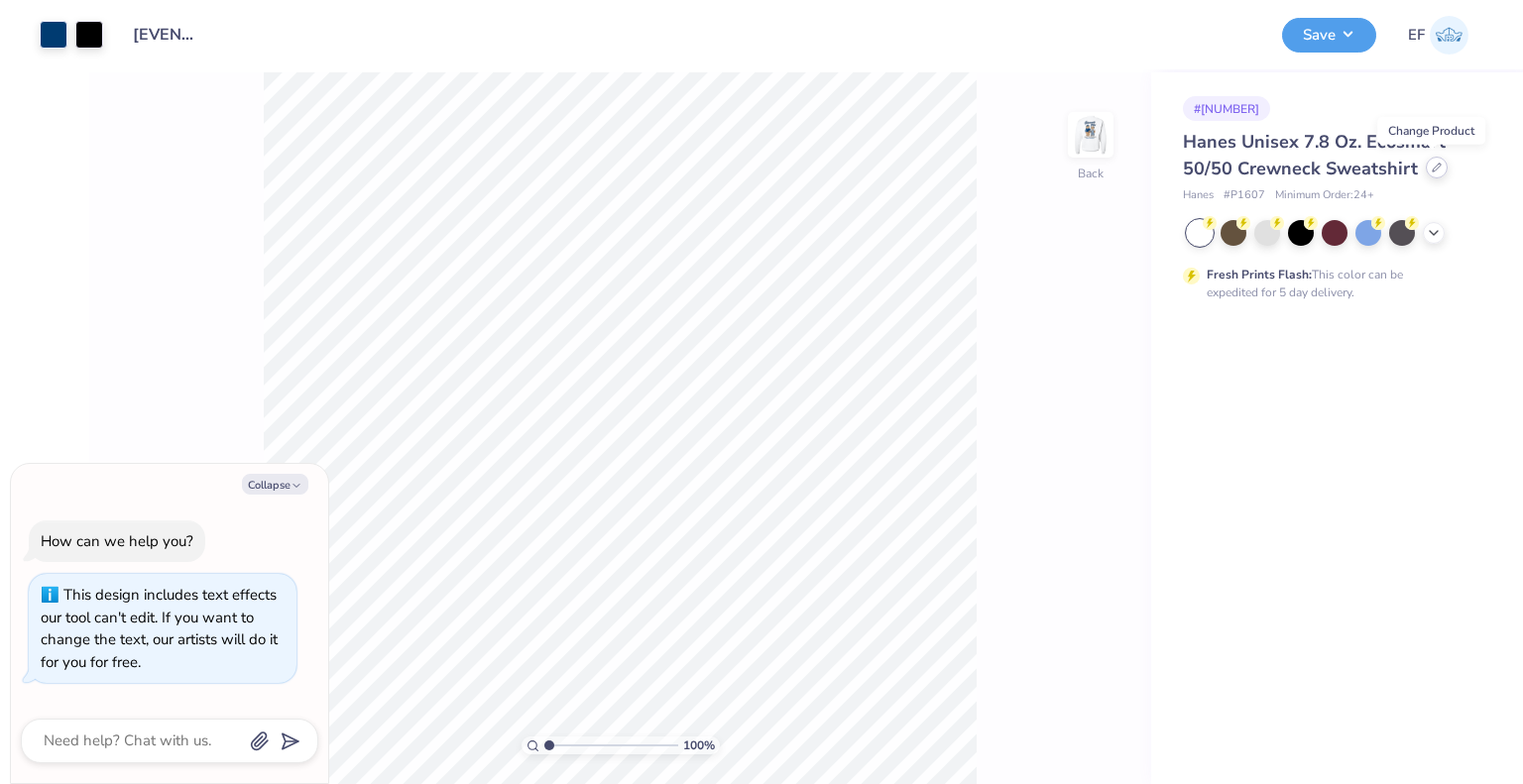 click 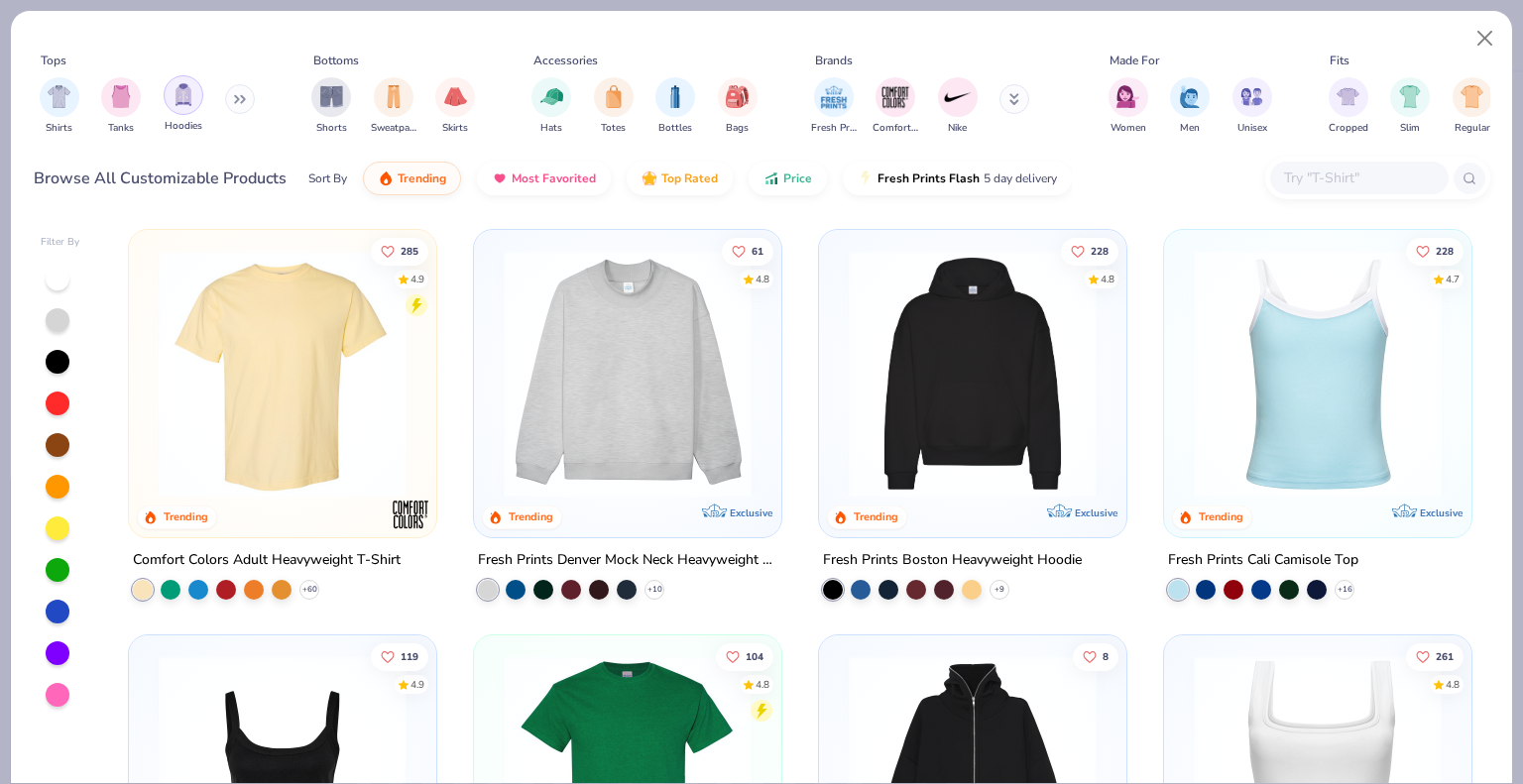 click at bounding box center [183, 94] 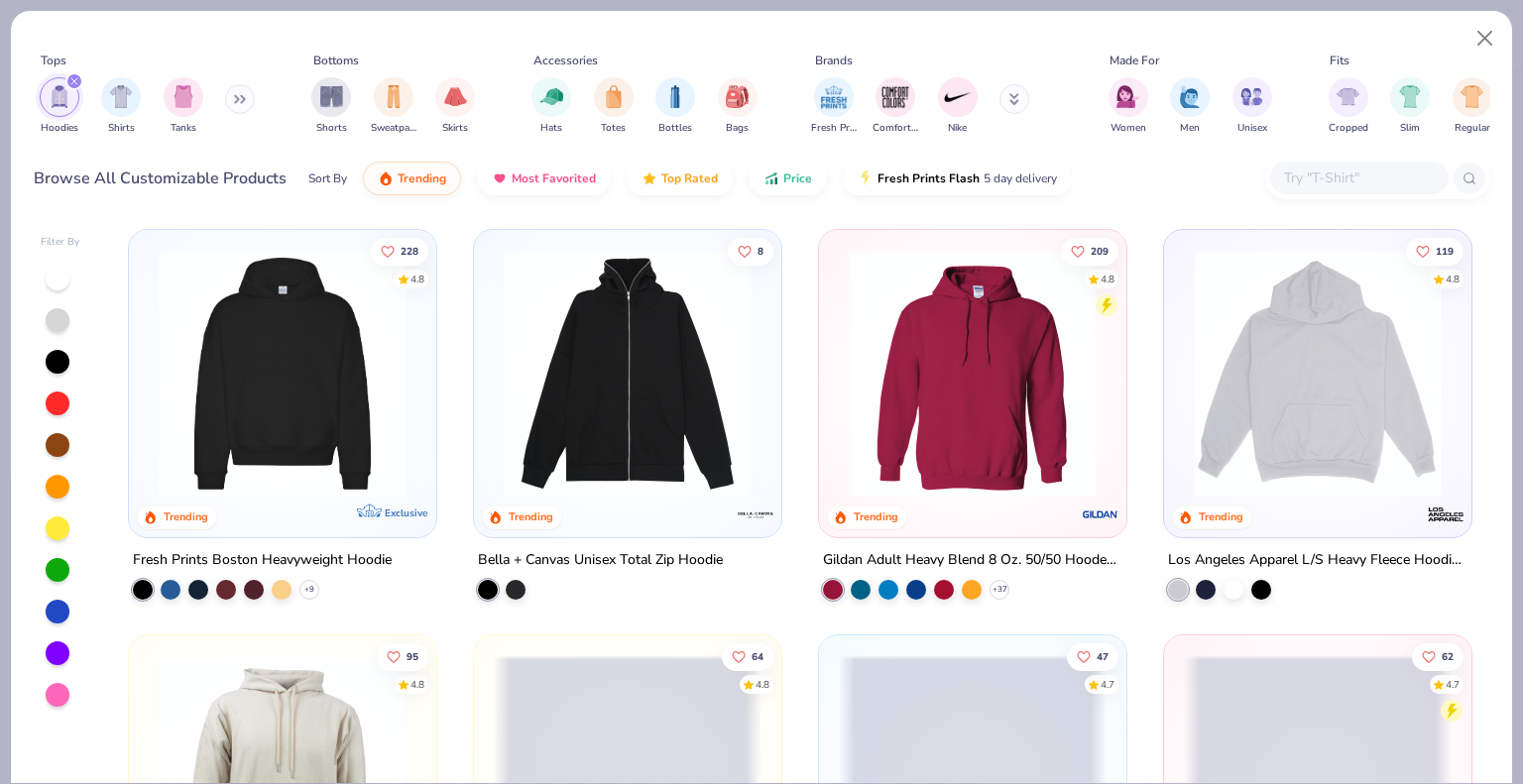 click at bounding box center (283, 374) 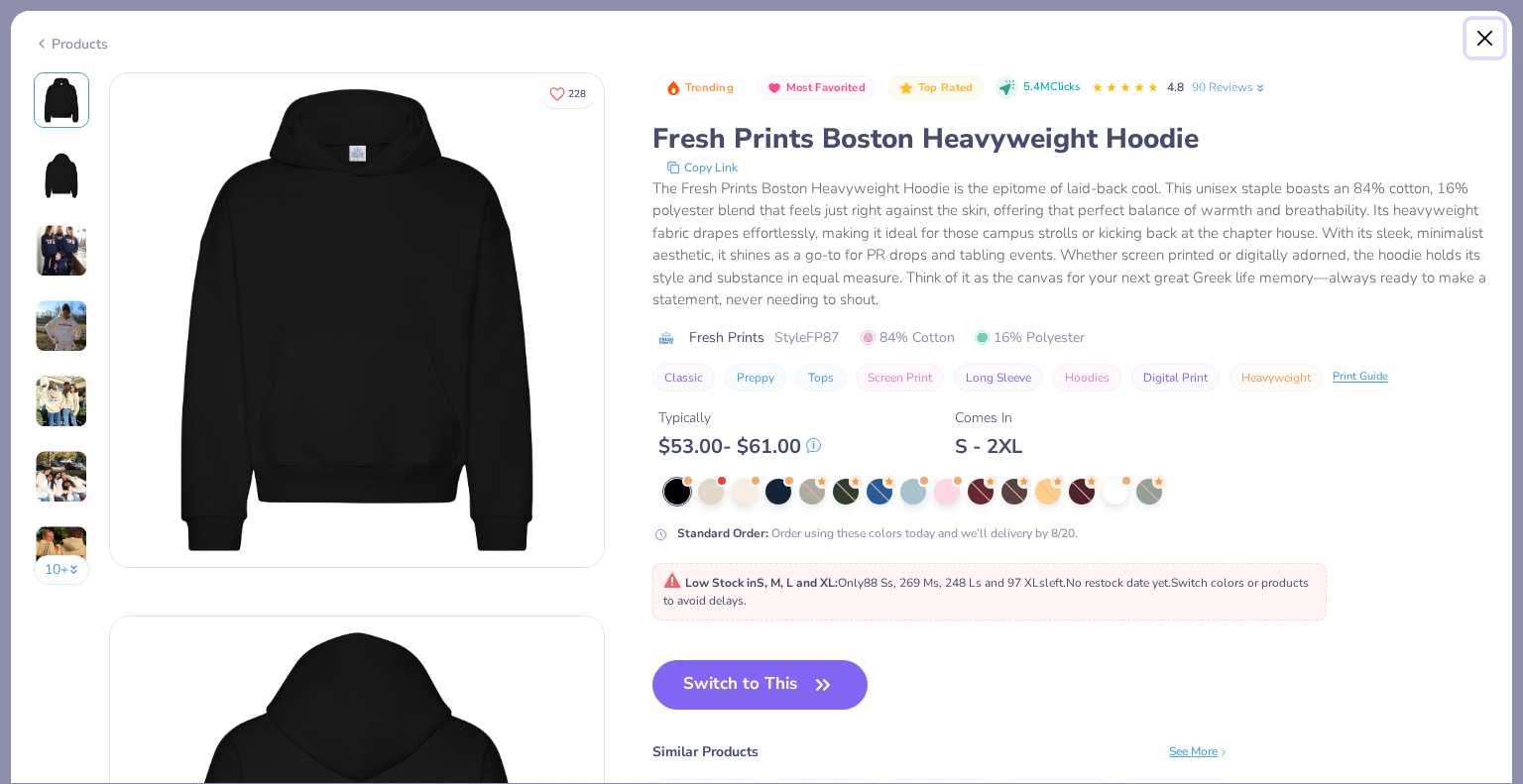 click at bounding box center (1485, 39) 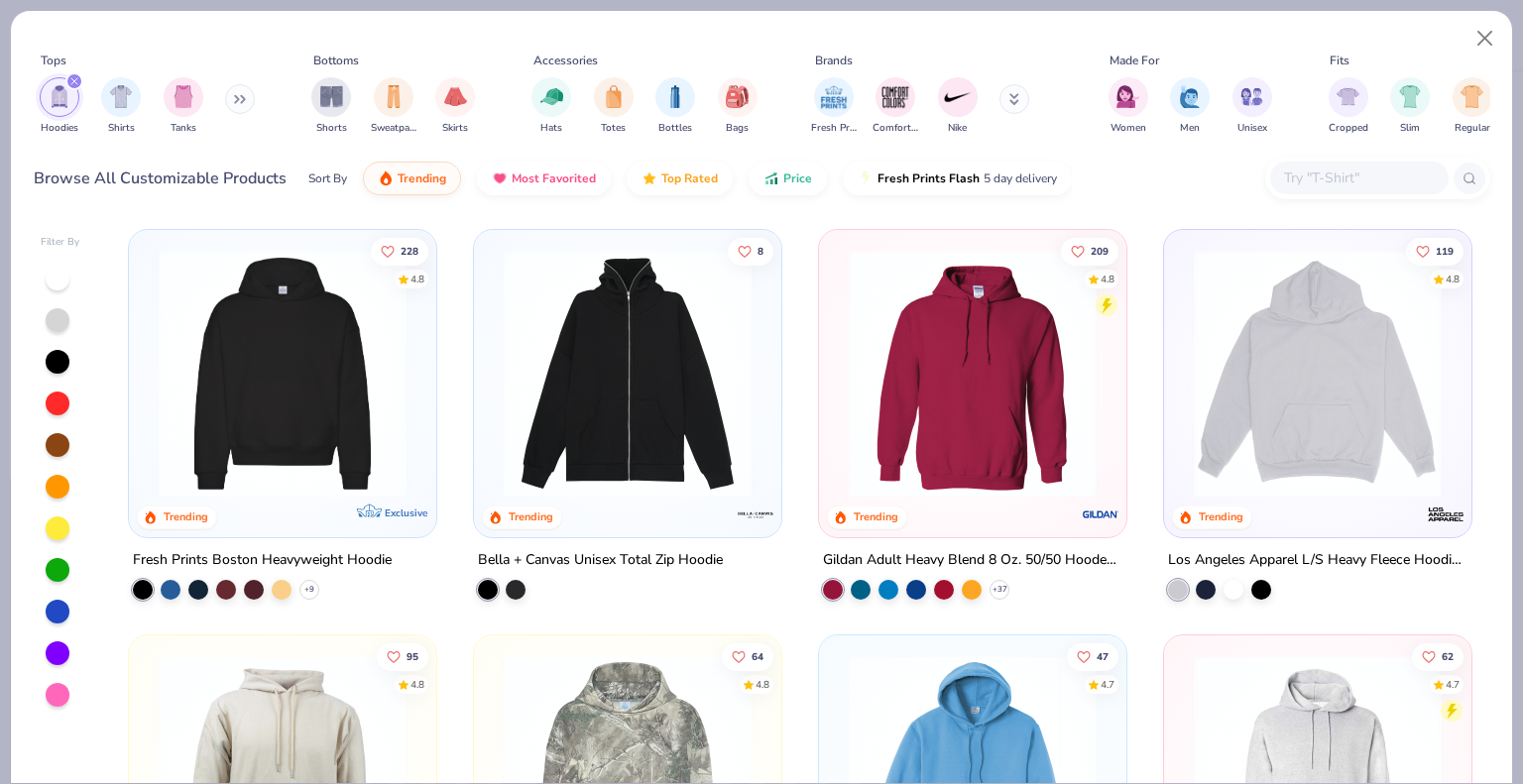 click at bounding box center [283, 379] 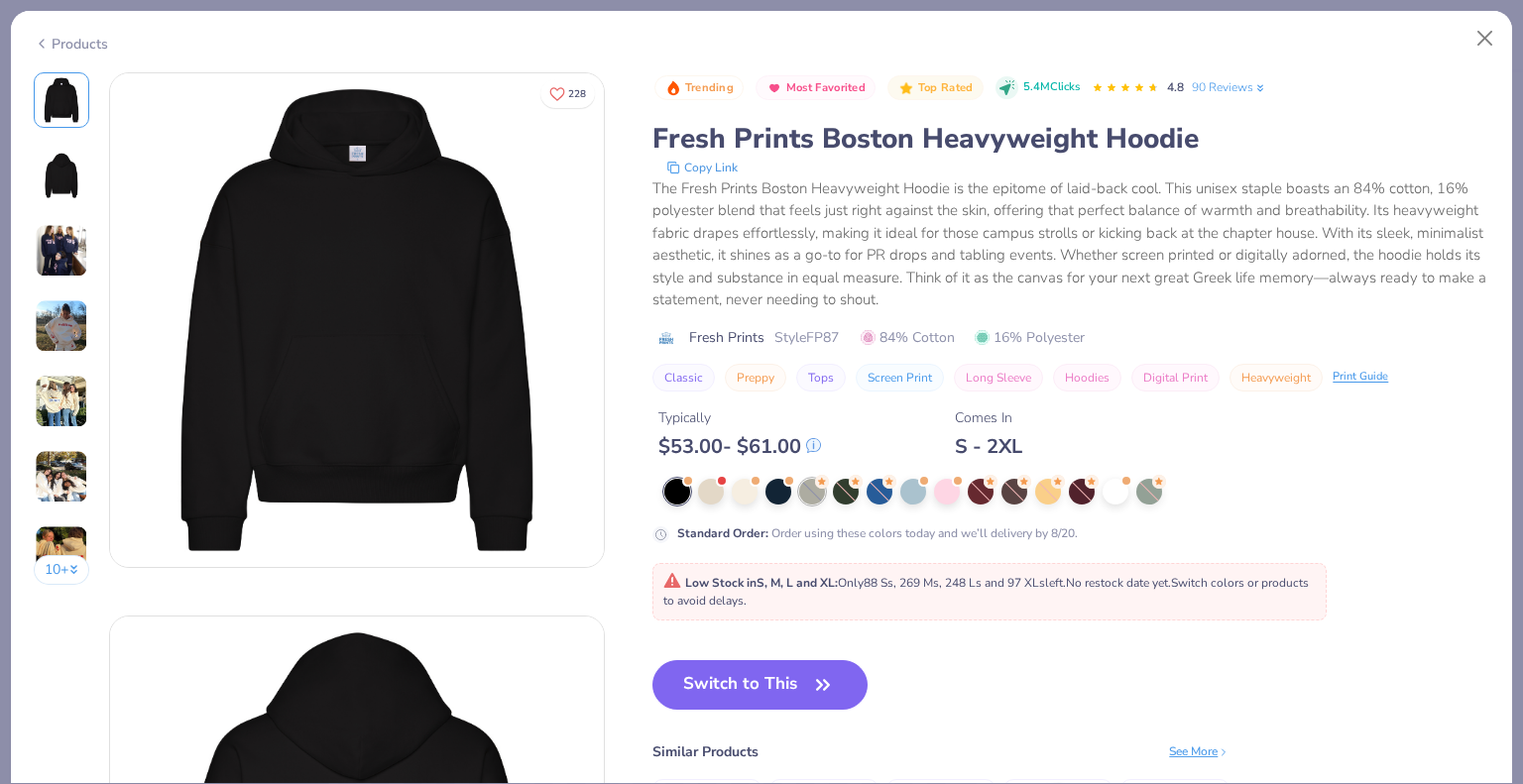 click at bounding box center [812, 492] 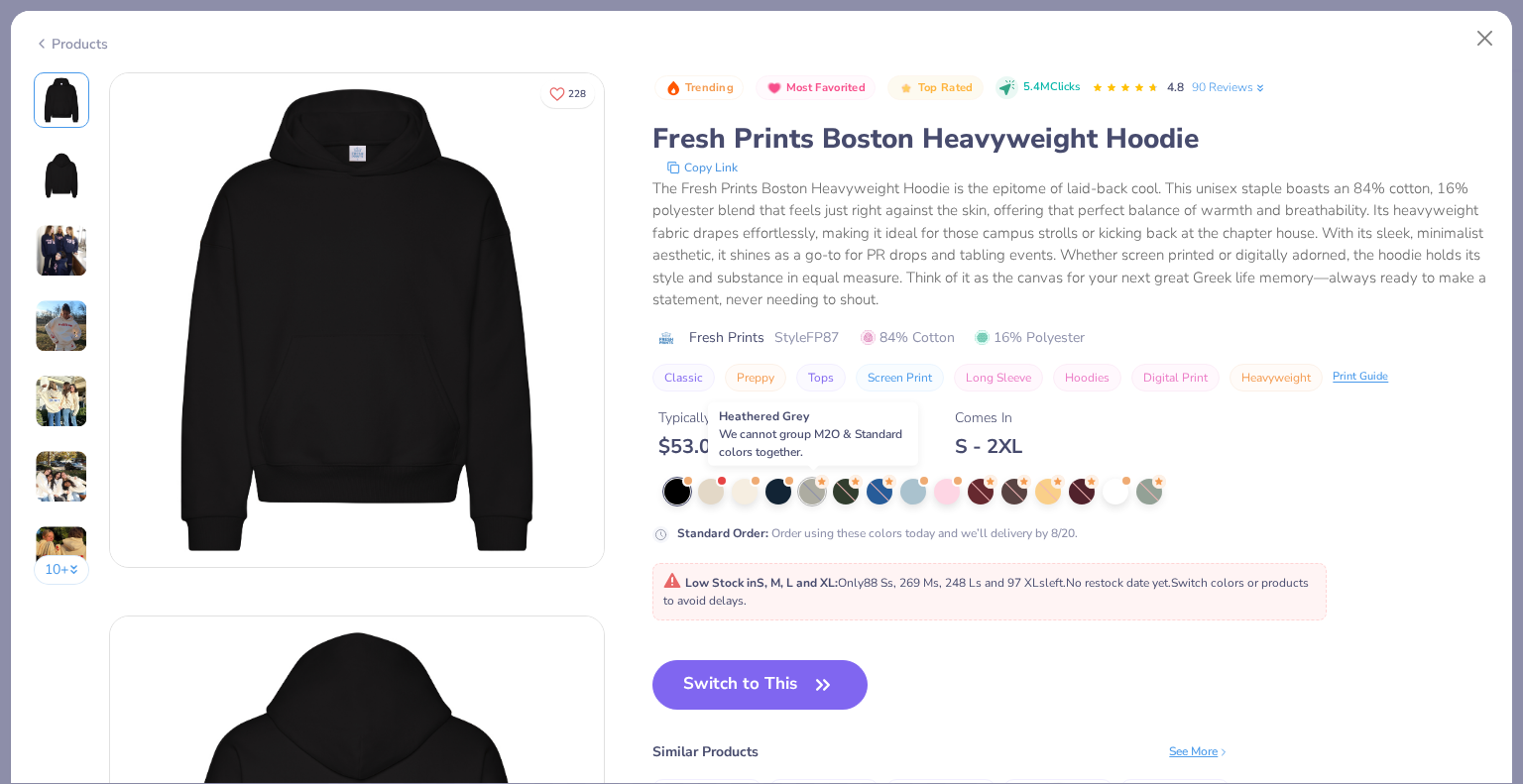 click at bounding box center [812, 492] 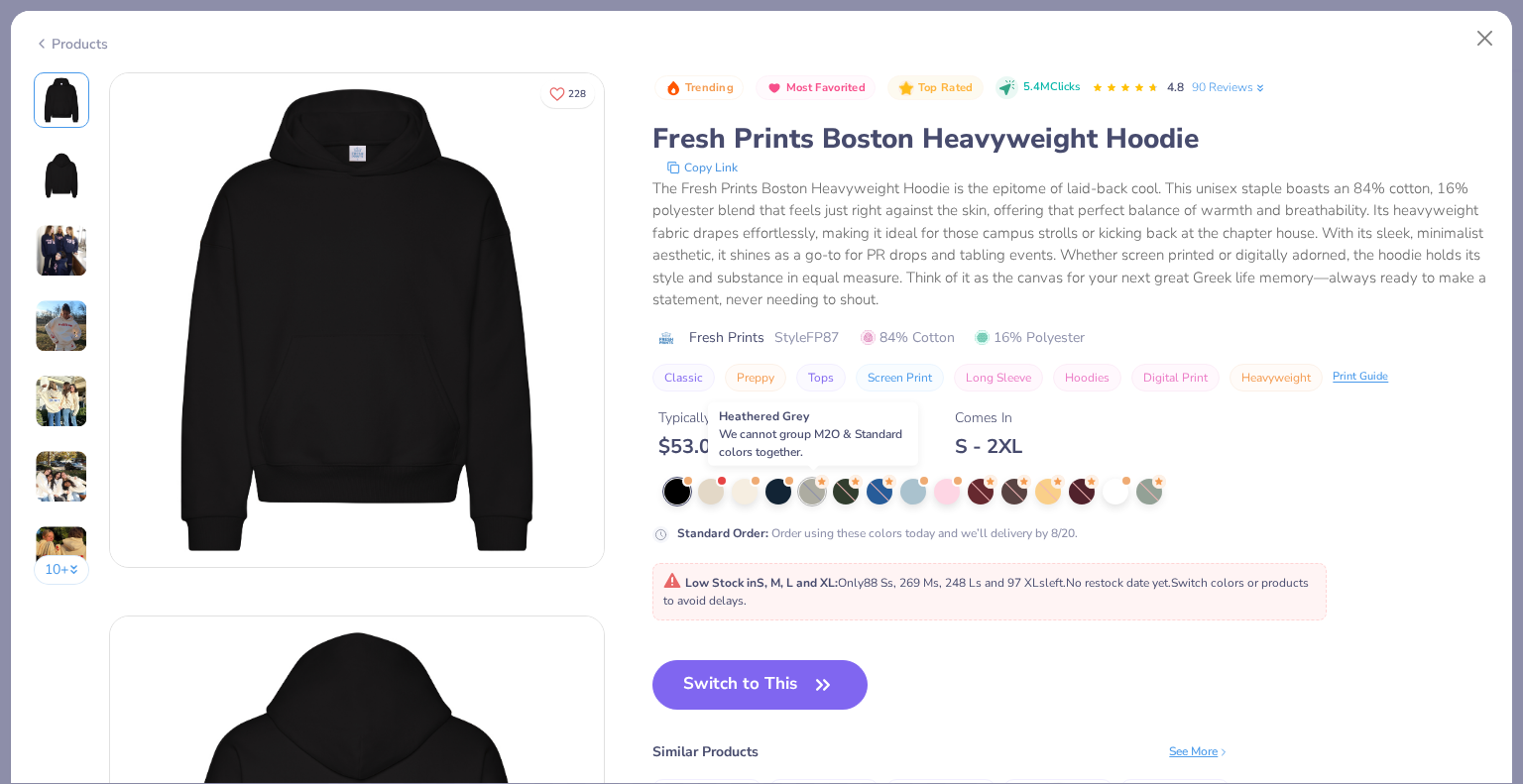 click at bounding box center (812, 492) 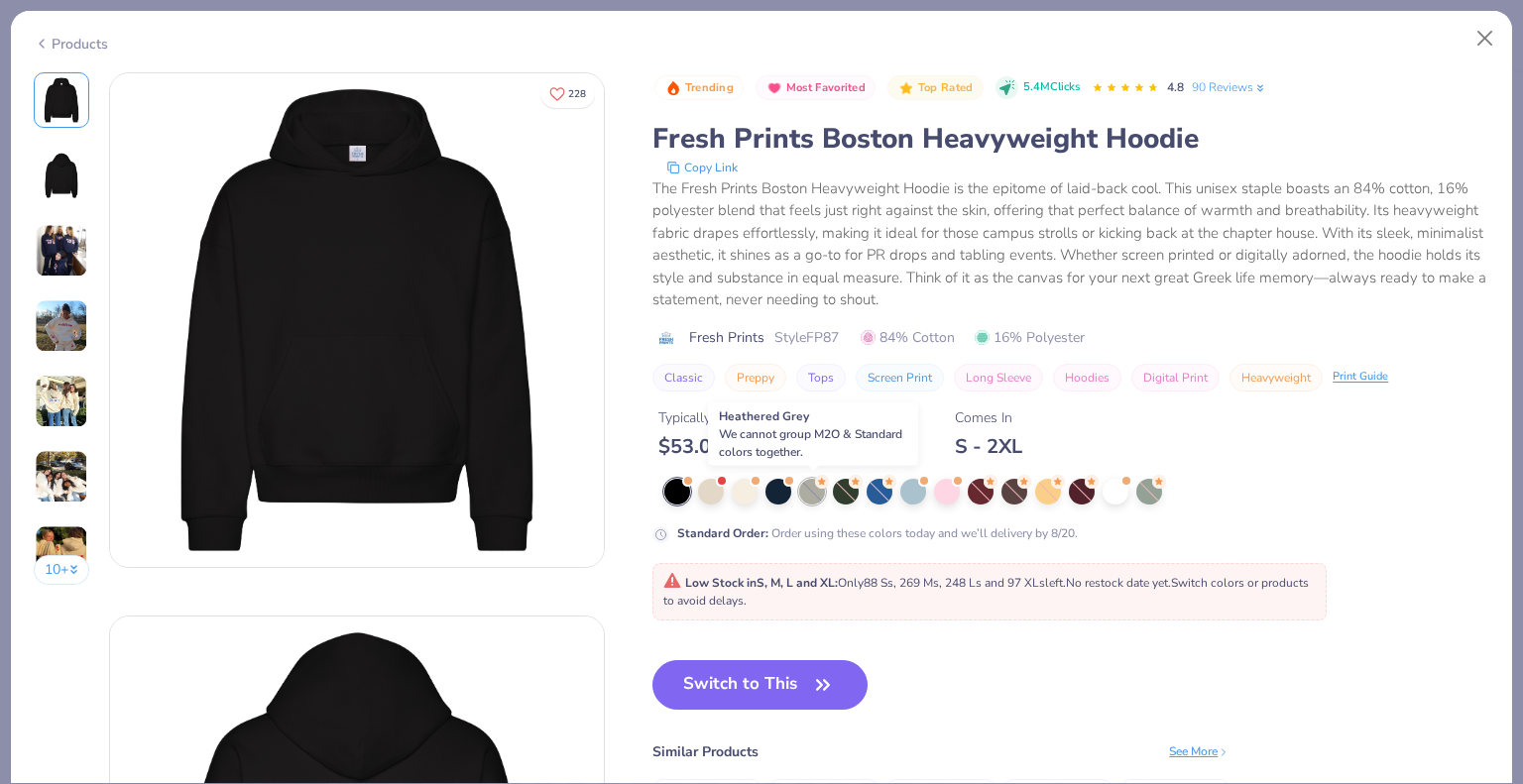 click at bounding box center (812, 492) 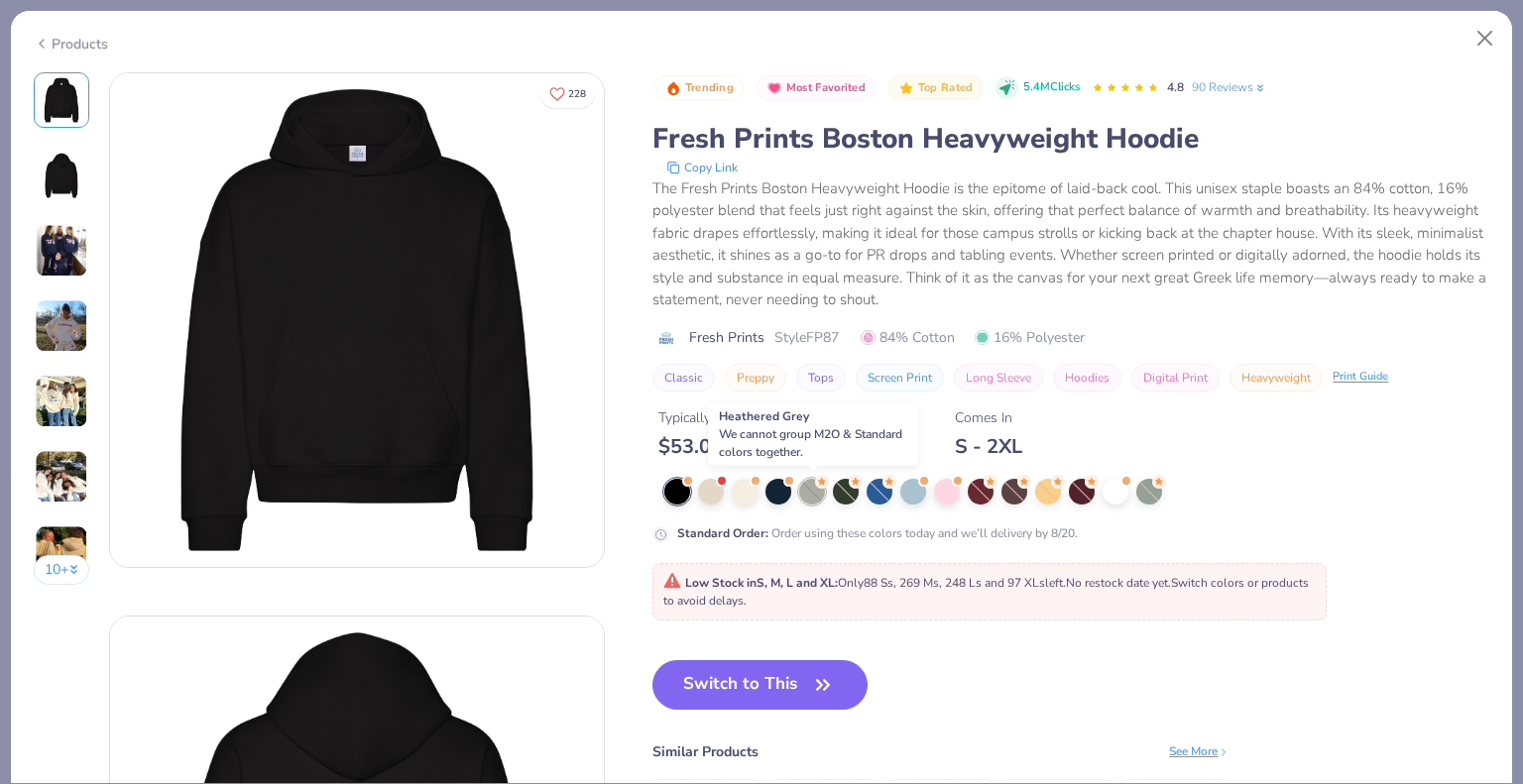 click at bounding box center (812, 492) 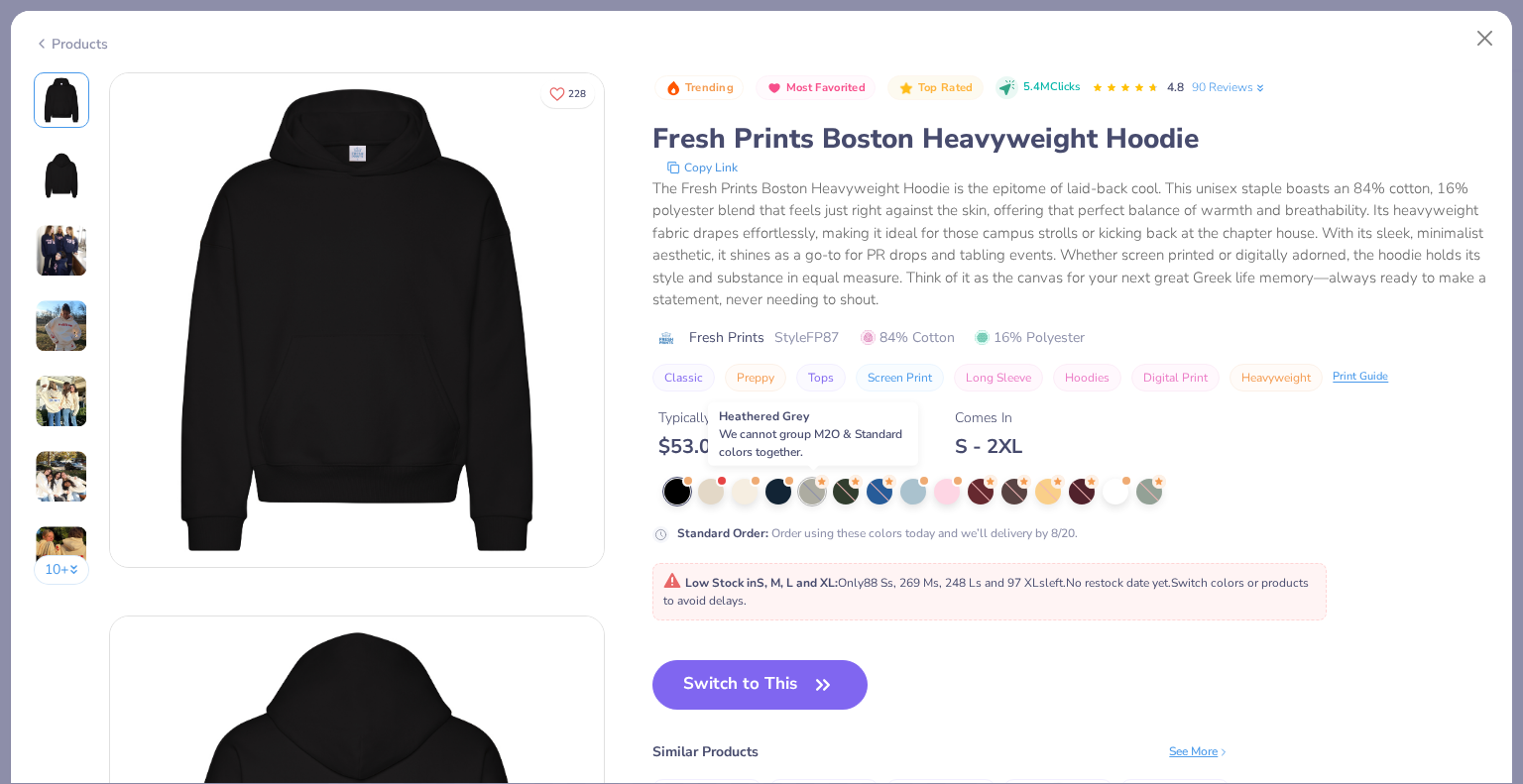 click at bounding box center [812, 492] 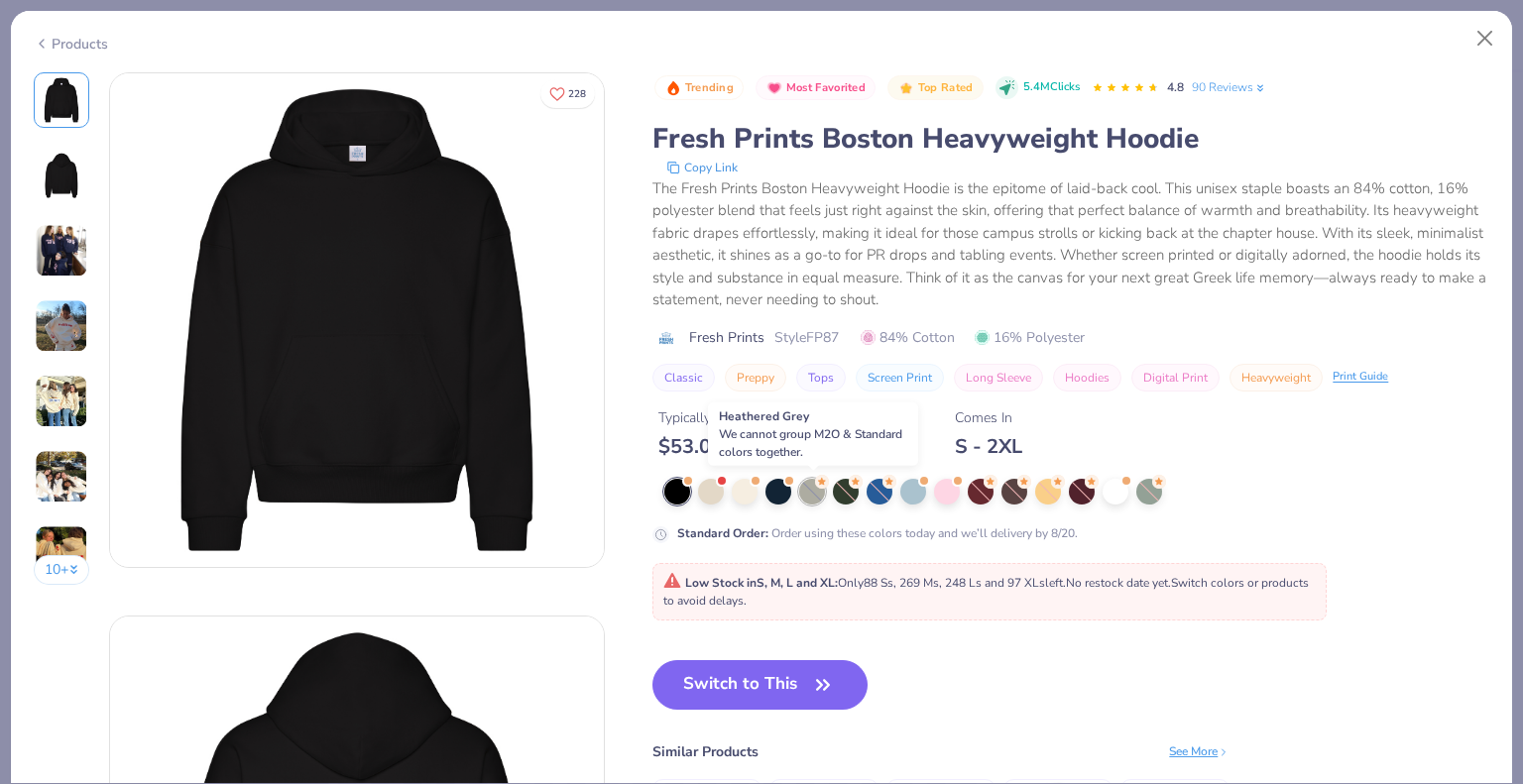 click at bounding box center (812, 492) 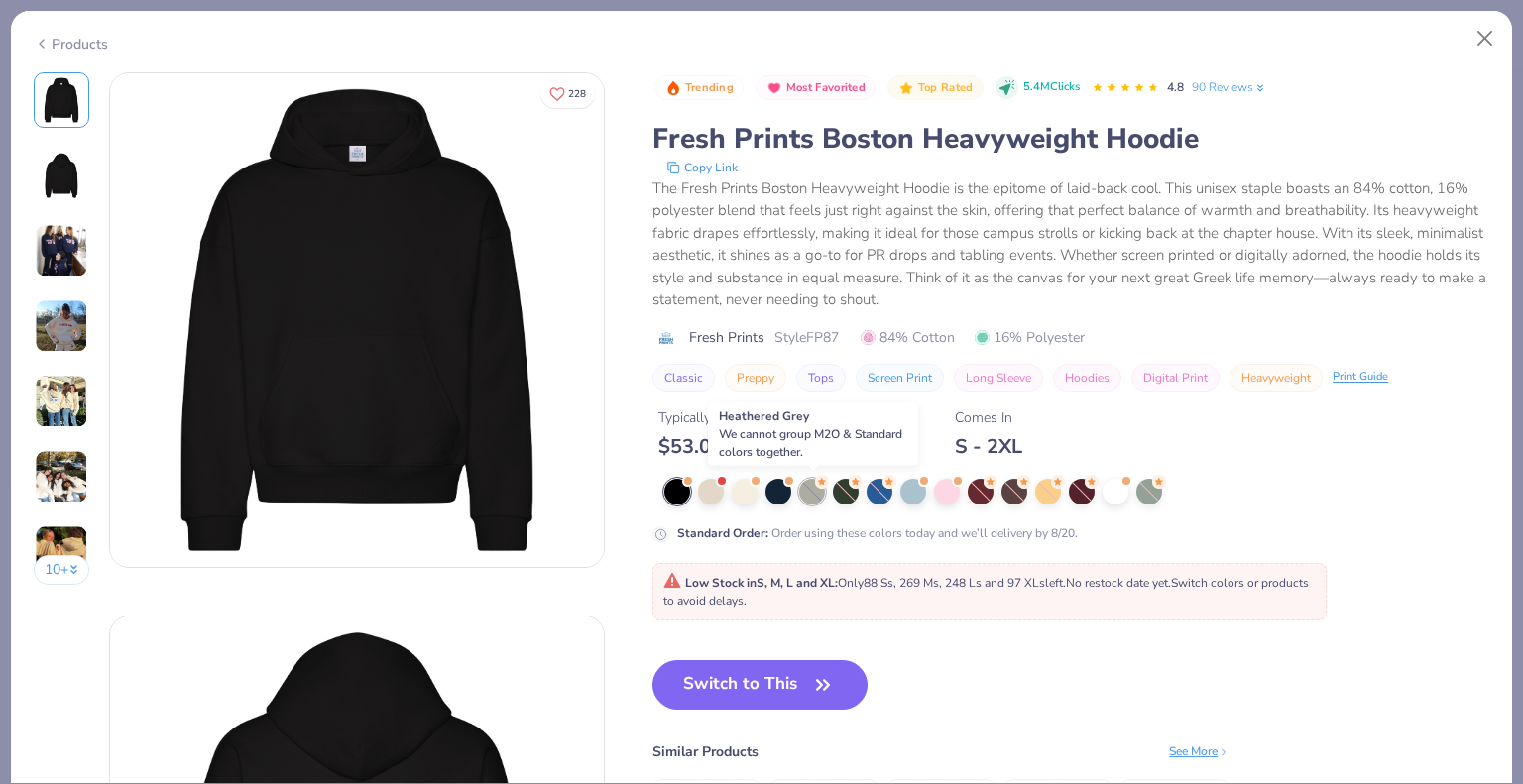 click at bounding box center [812, 492] 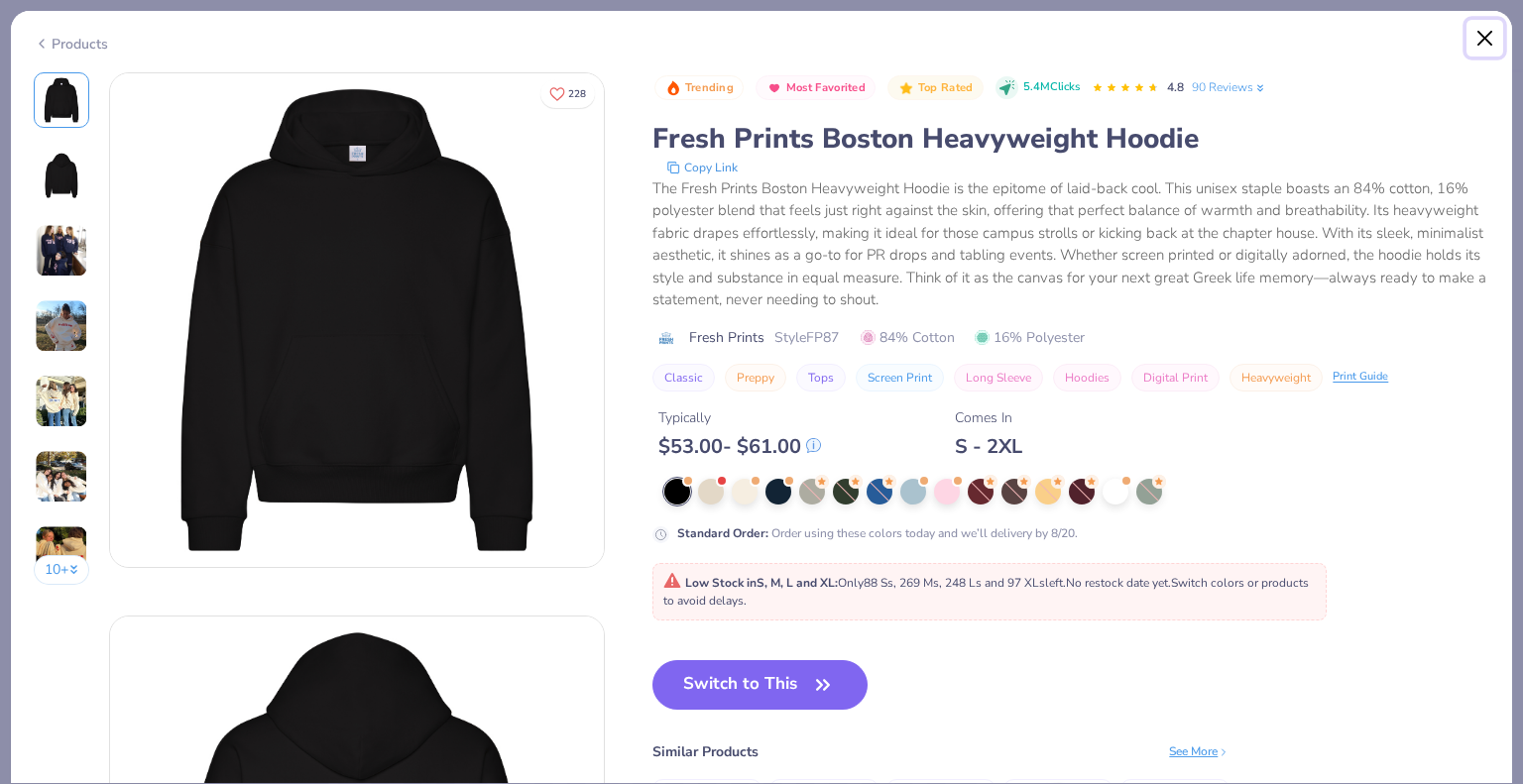 click at bounding box center [1485, 39] 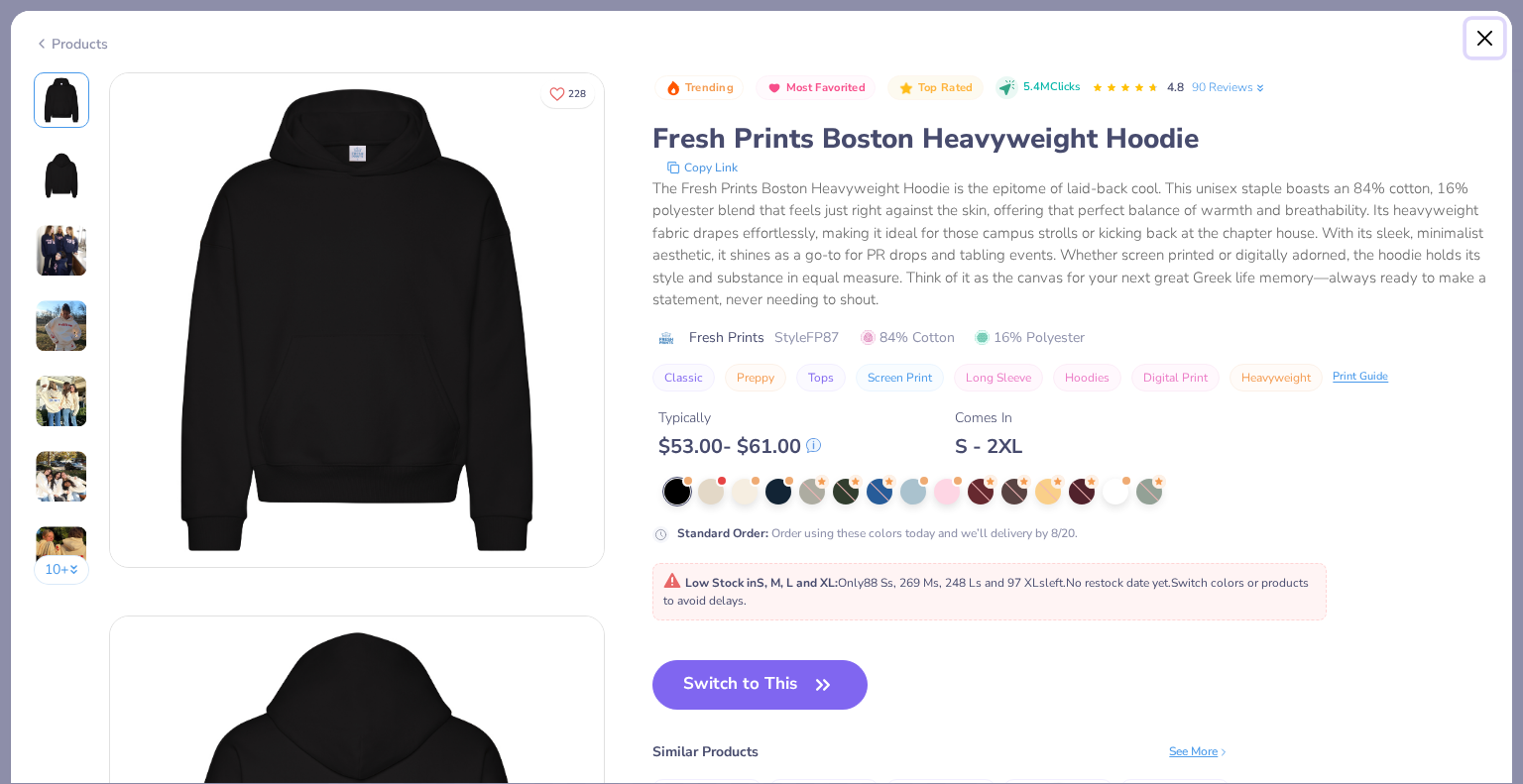 type on "x" 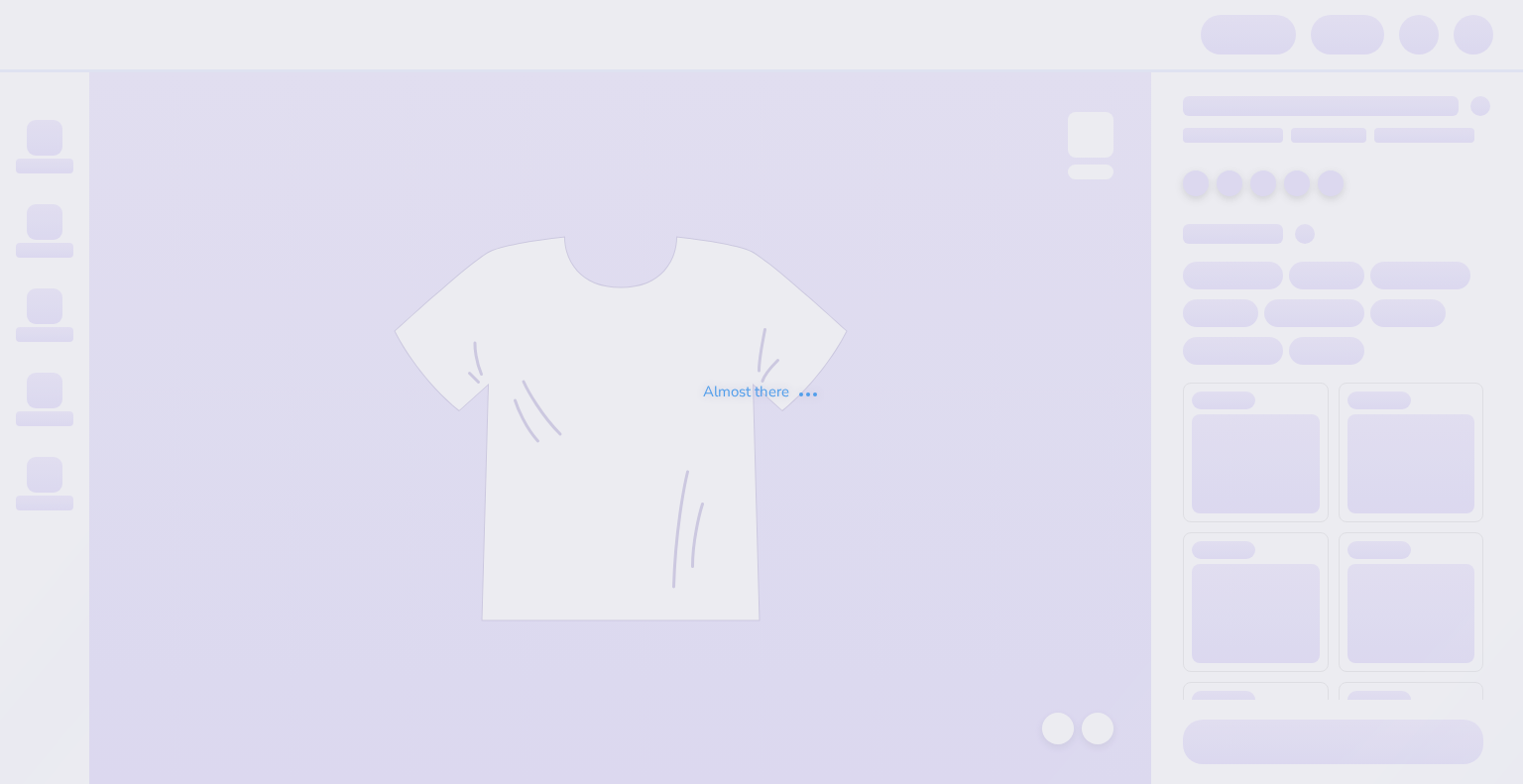 scroll, scrollTop: 0, scrollLeft: 0, axis: both 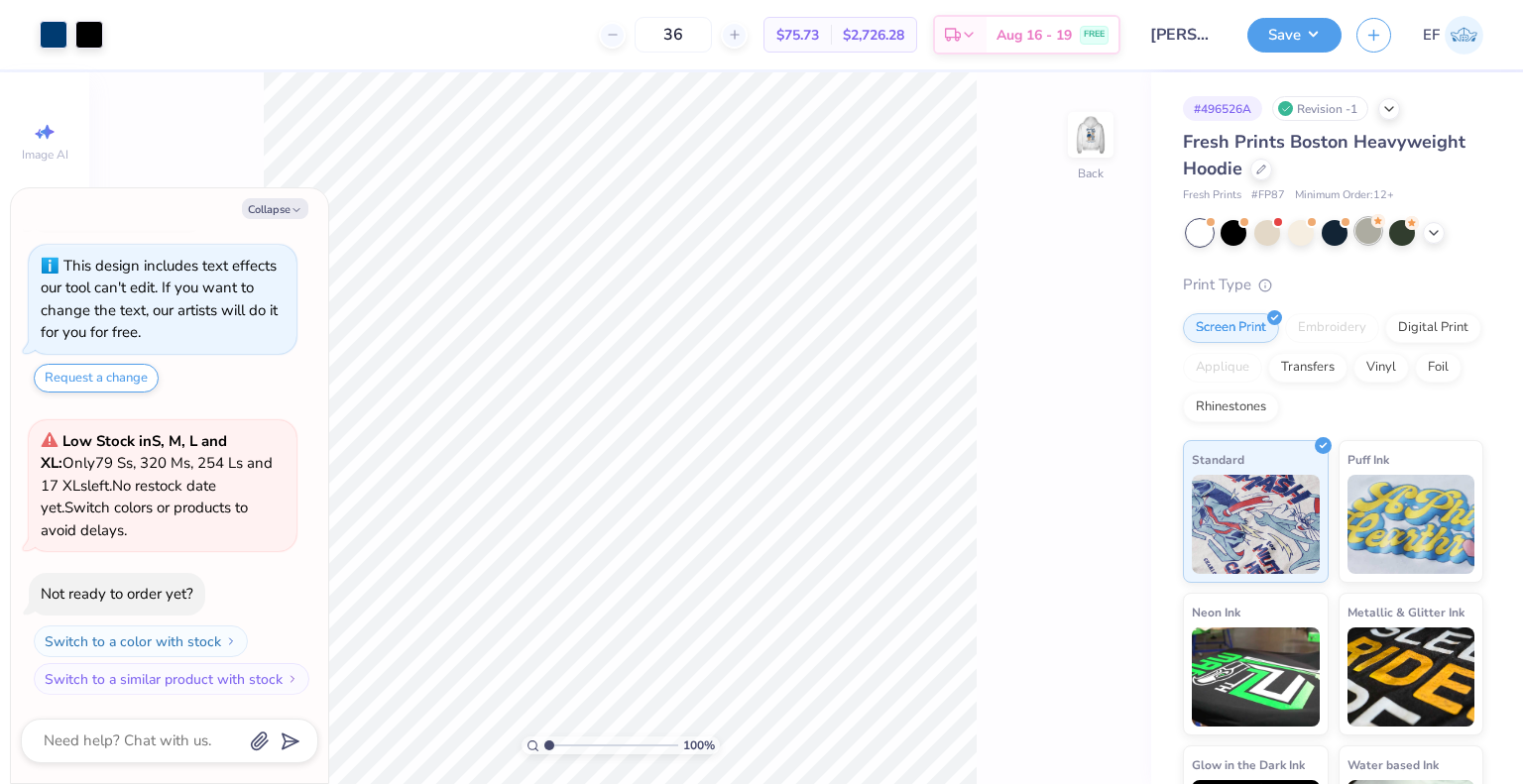 click at bounding box center (1368, 231) 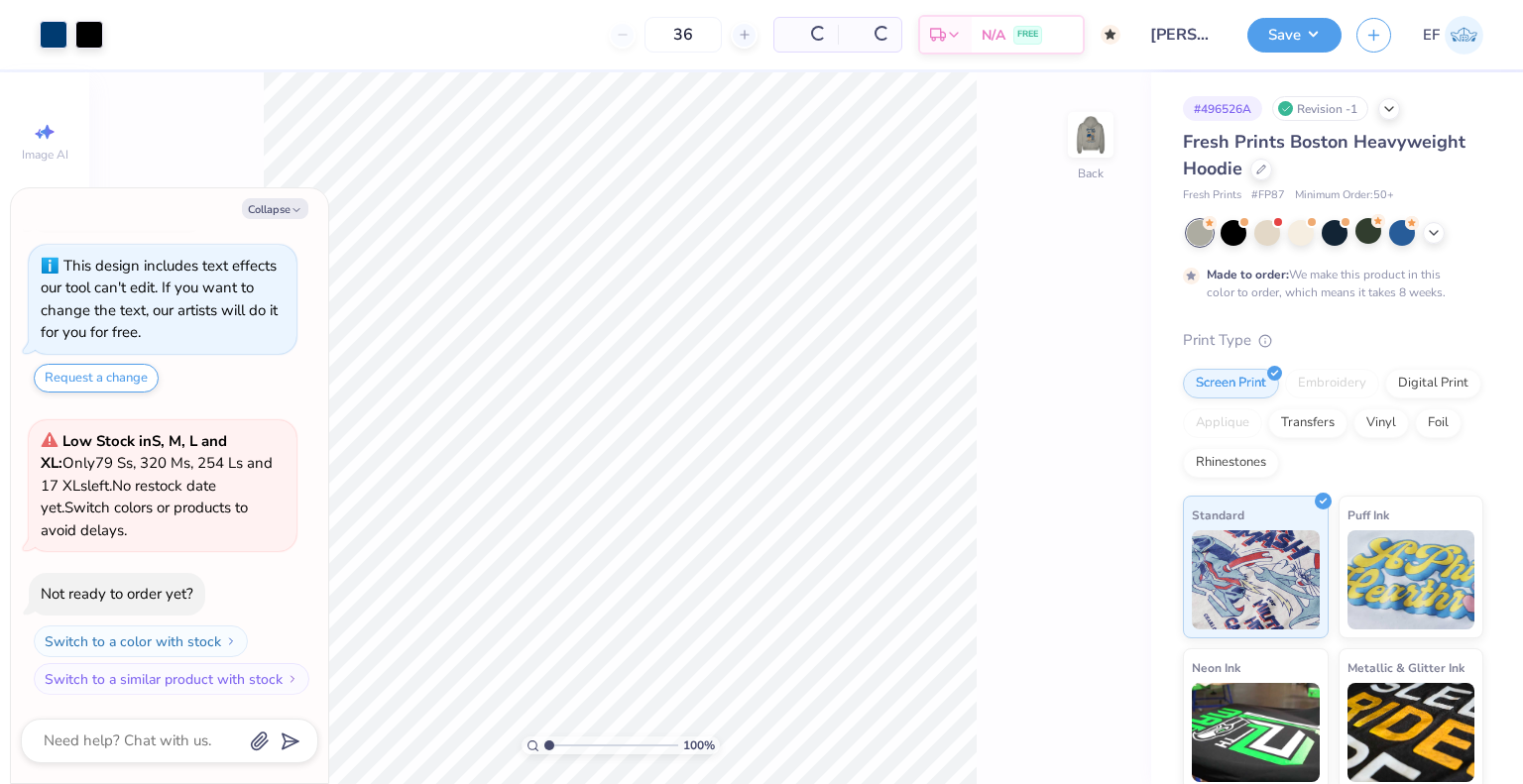 type on "x" 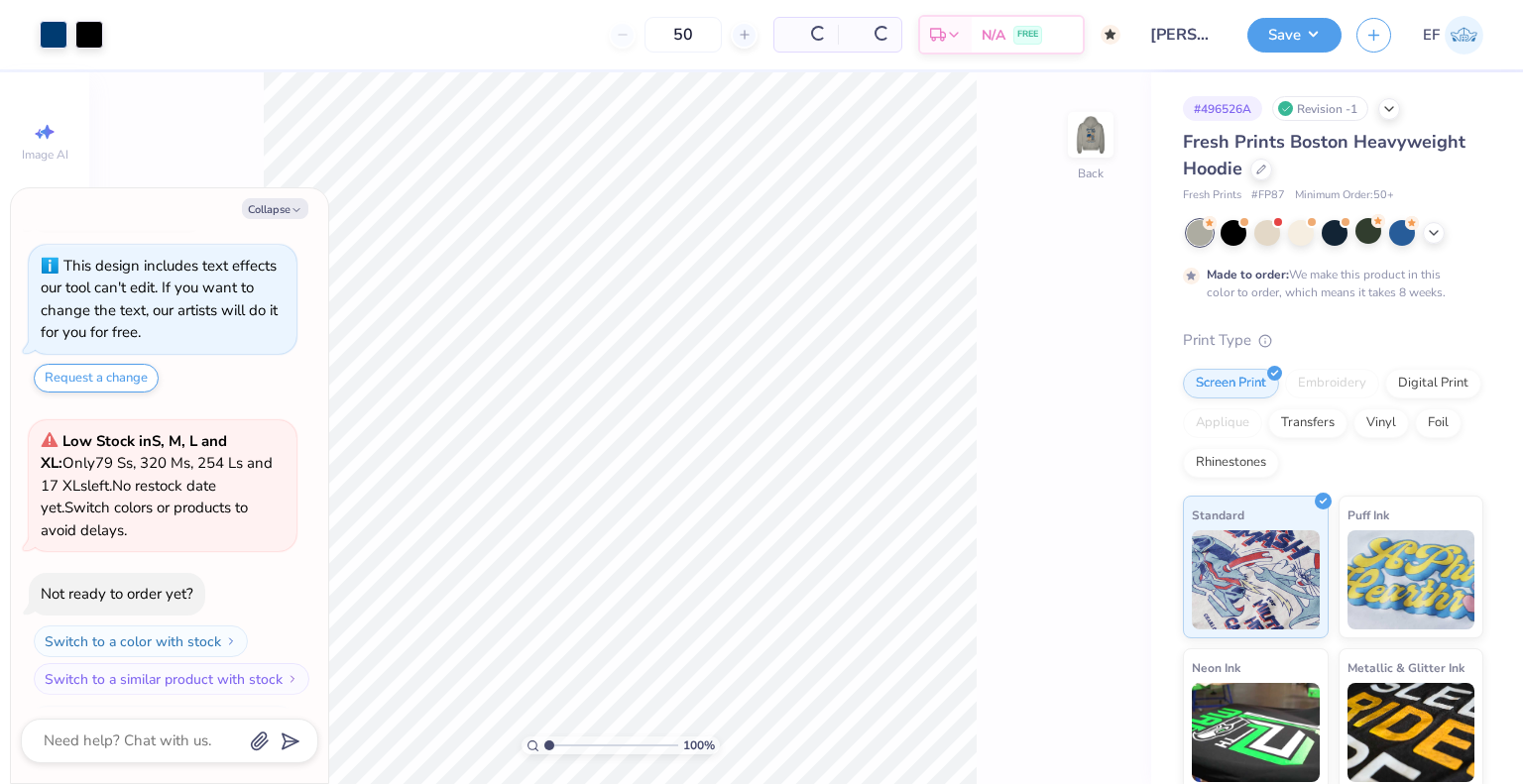 scroll, scrollTop: 218, scrollLeft: 0, axis: vertical 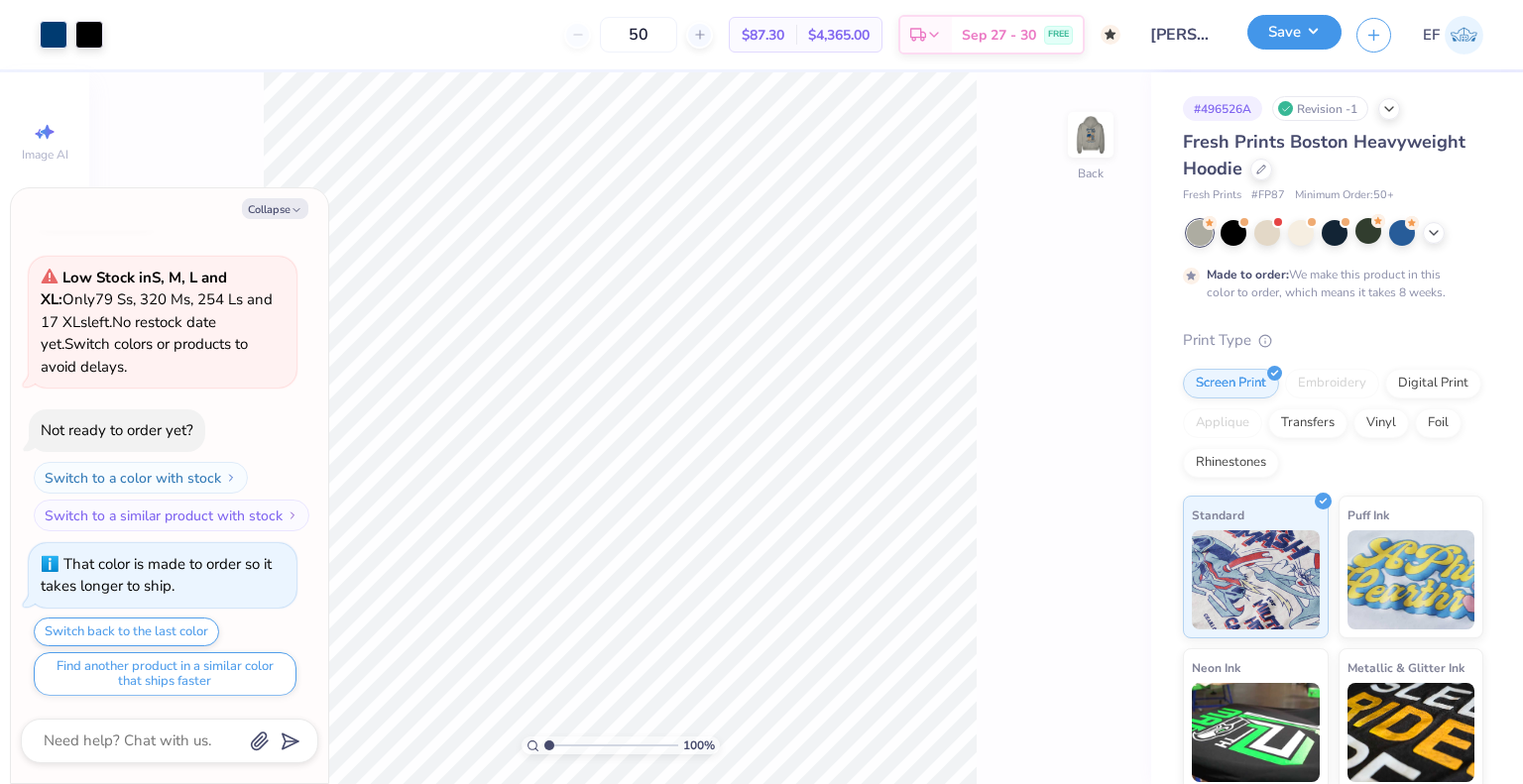 click on "Save" at bounding box center [1294, 32] 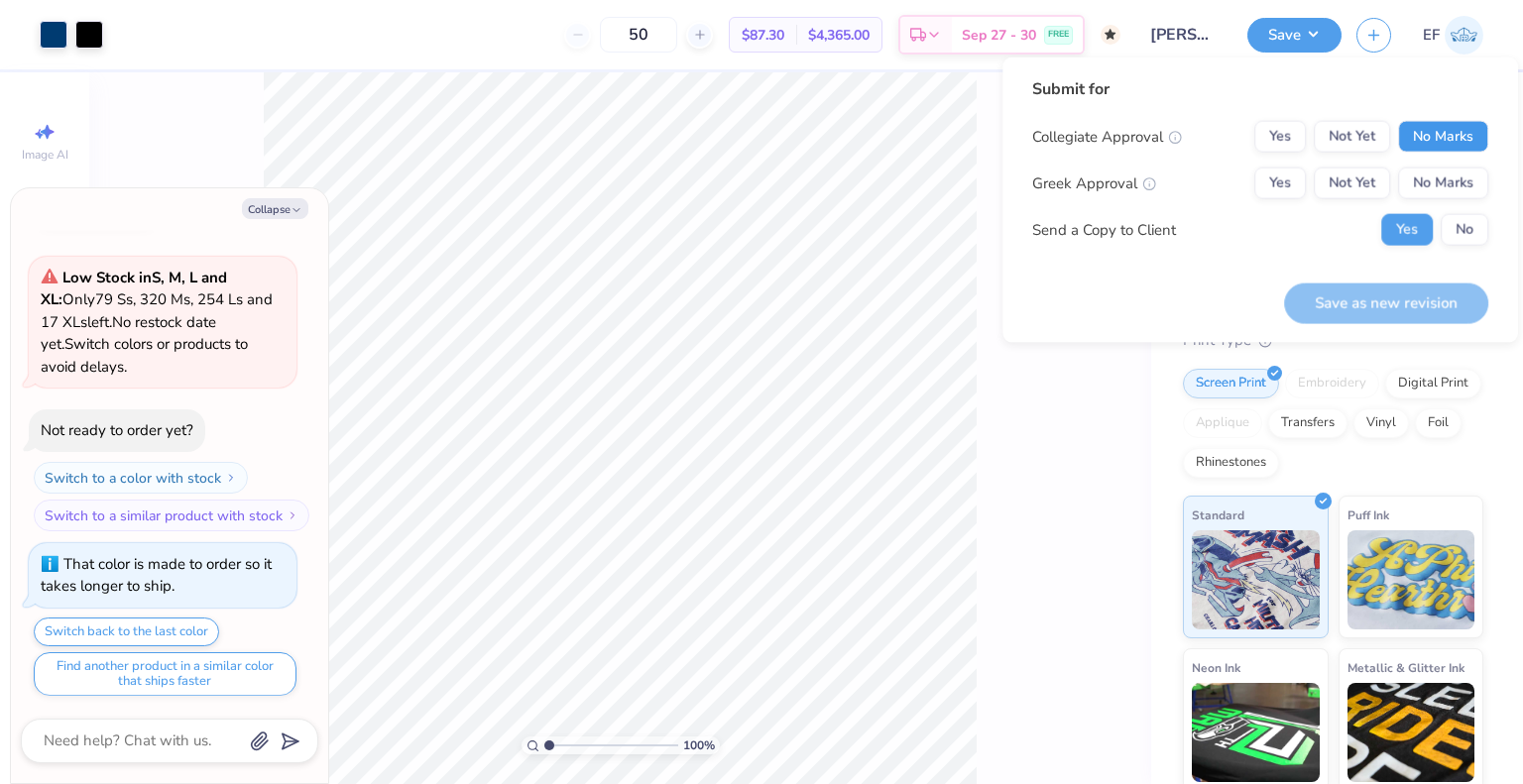 click on "No Marks" at bounding box center (1443, 137) 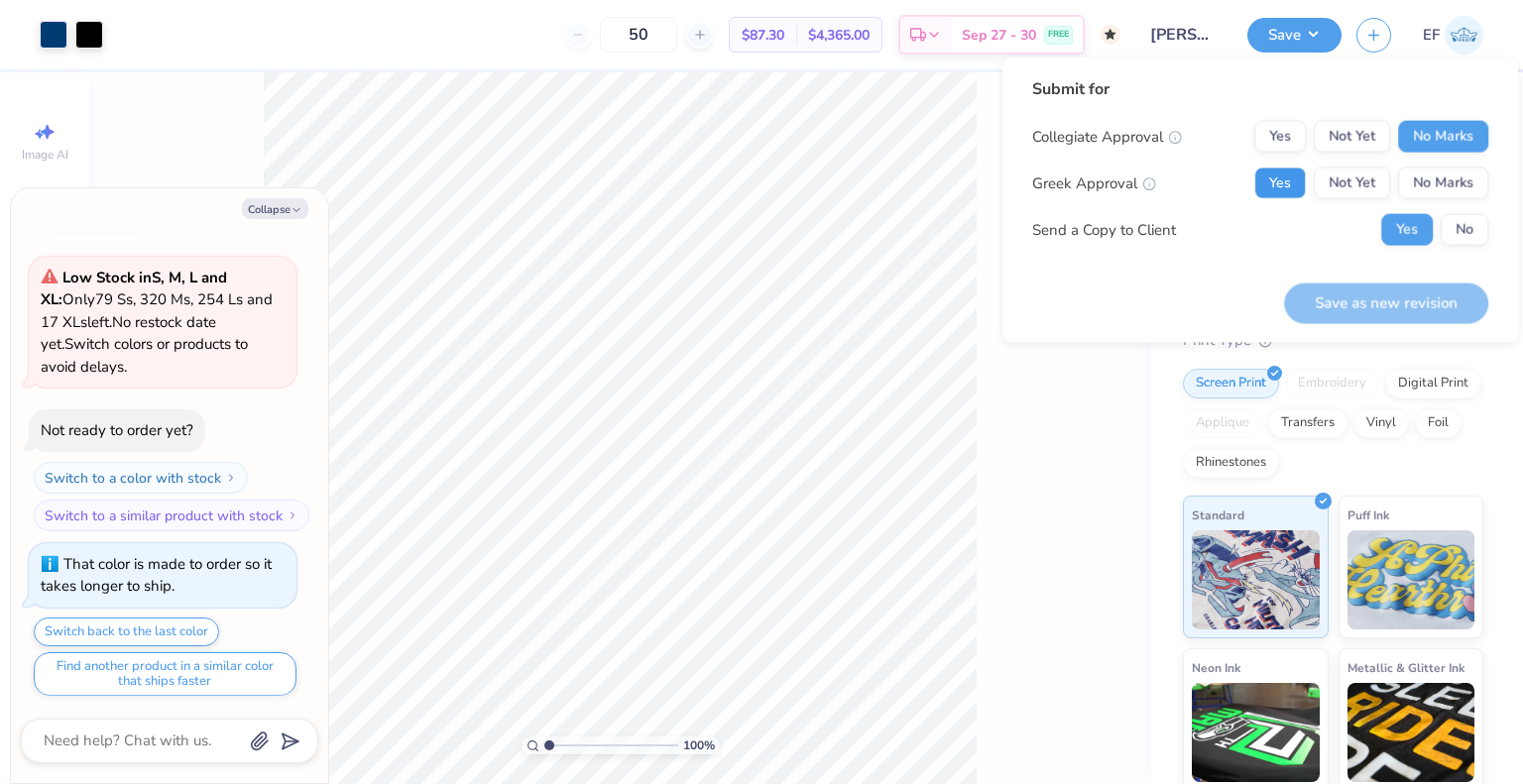 click on "Yes" at bounding box center (1280, 183) 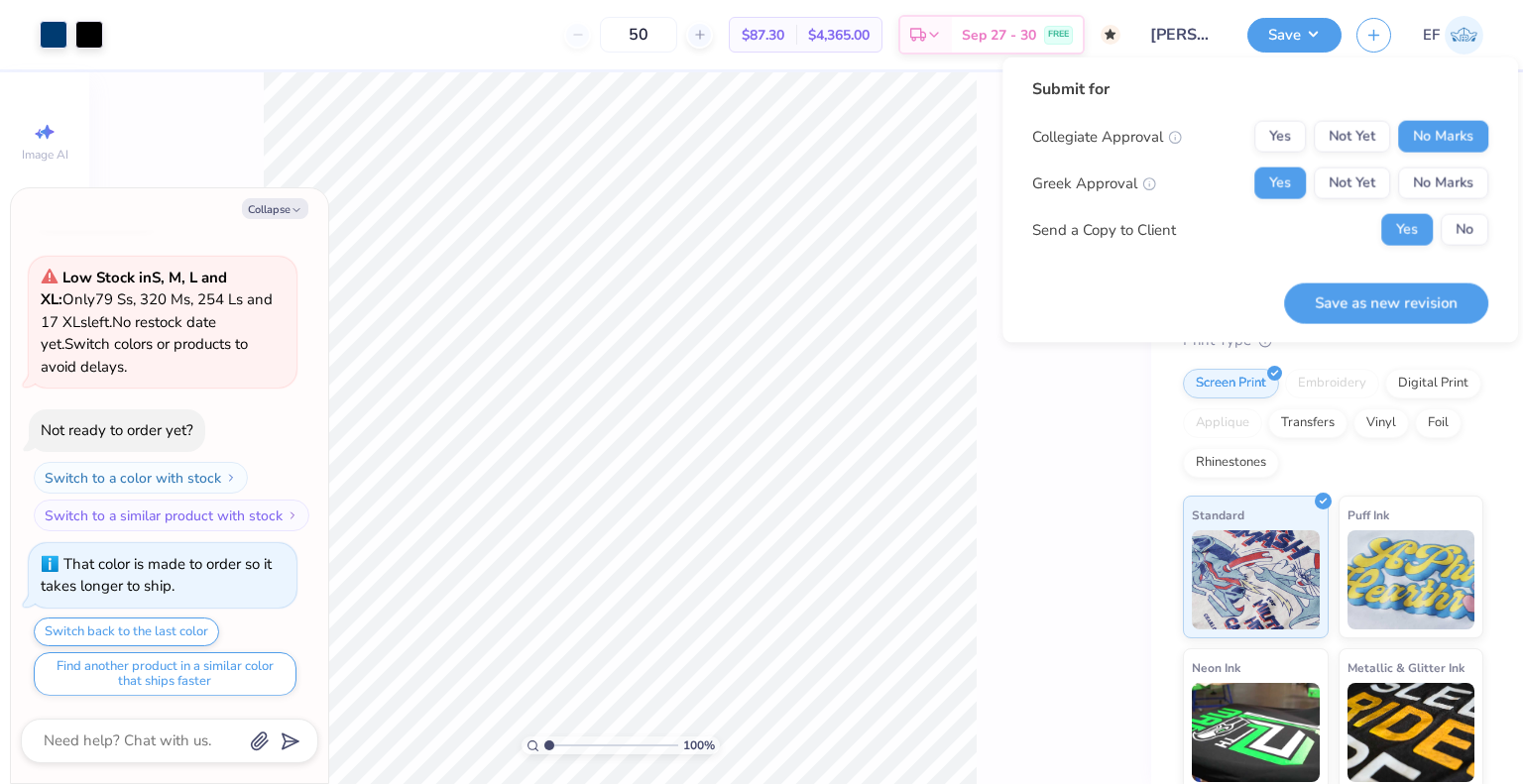 click on "Print Type Screen Print Embroidery Digital Print Applique Transfers Vinyl Foil Rhinestones Standard Puff Ink Neon Ink Metallic & Glitter Ink Glow in the Dark Ink Water based Ink" at bounding box center [1333, 636] 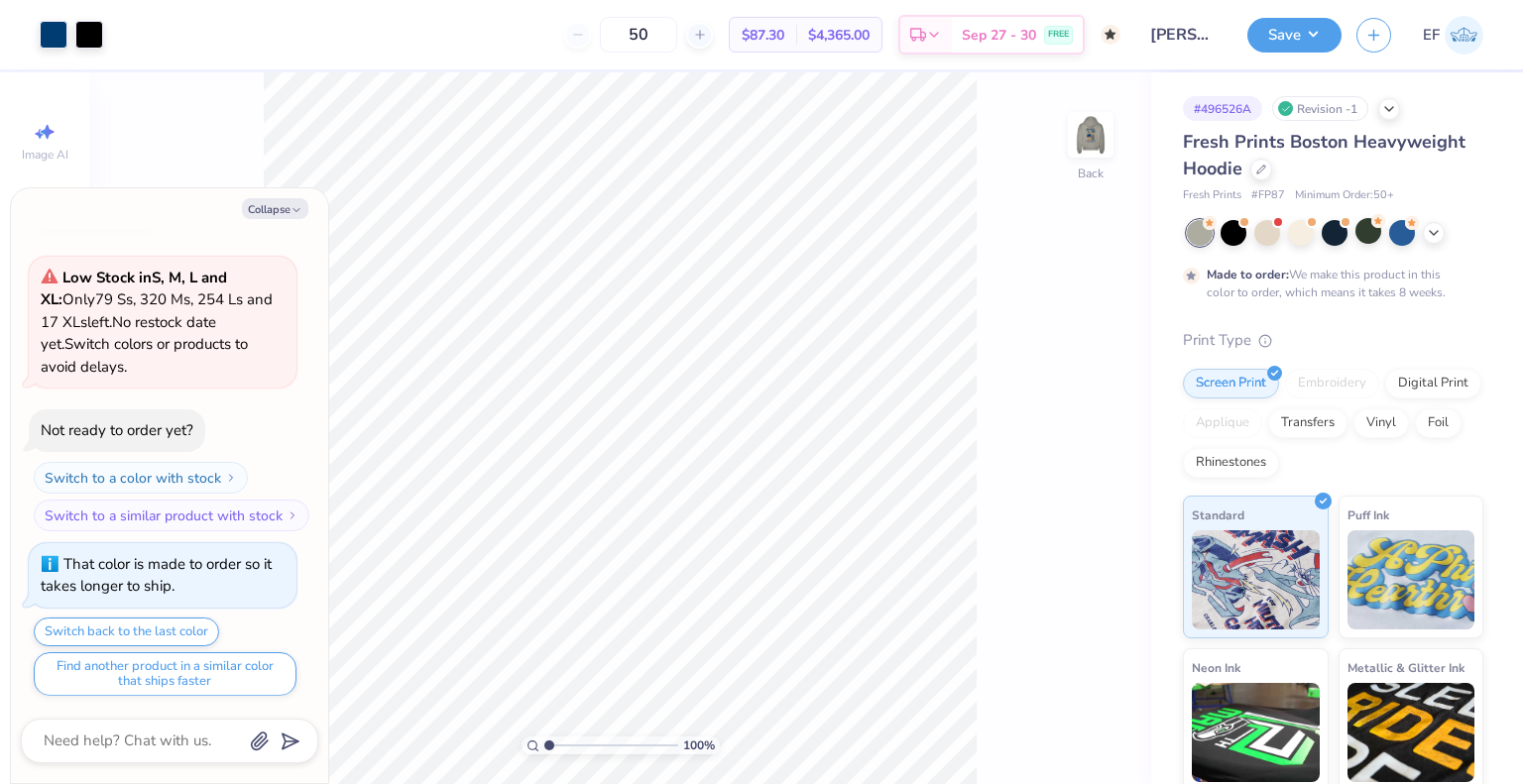 click on "Save EF" at bounding box center [1385, 35] 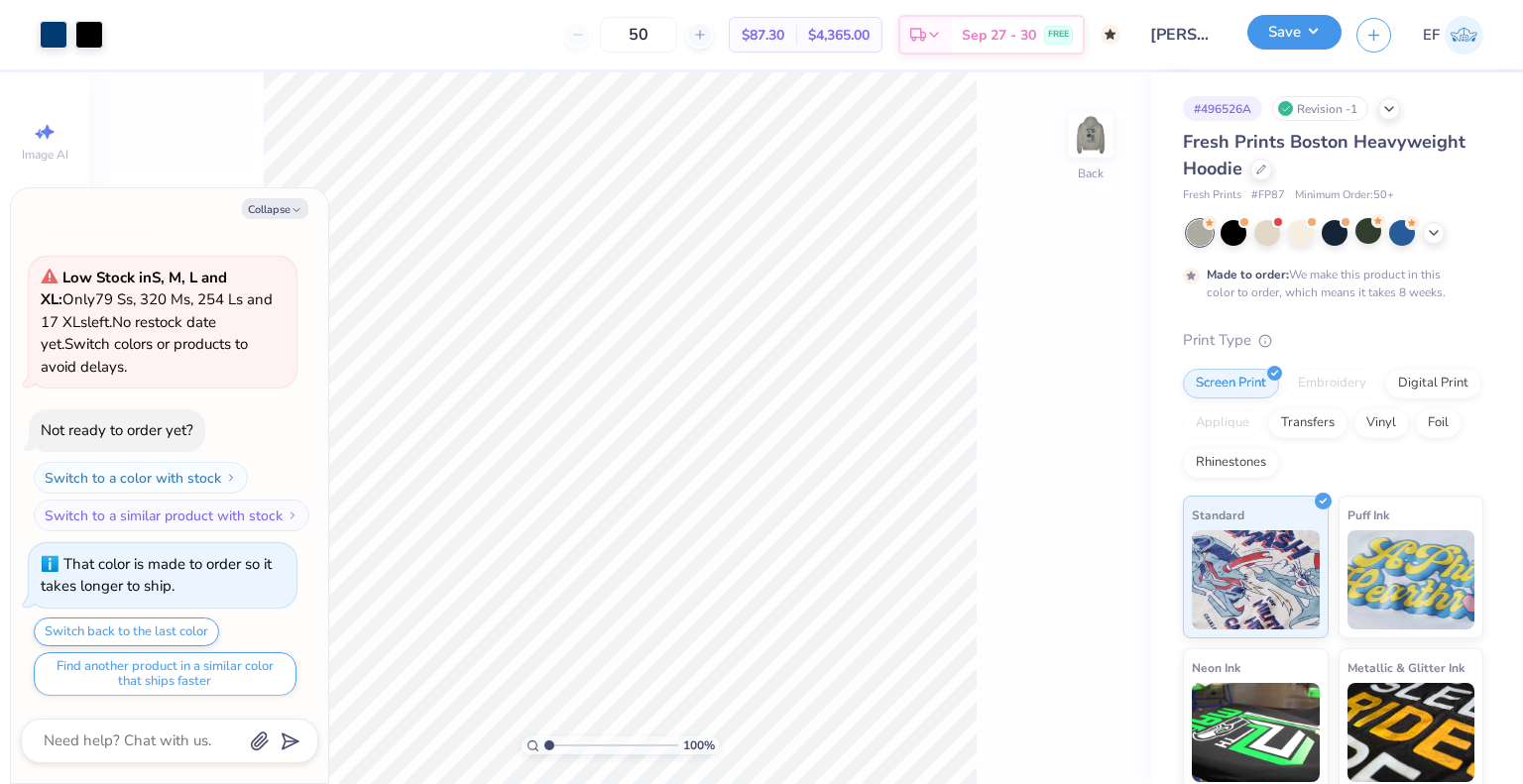click on "Save" at bounding box center (1294, 32) 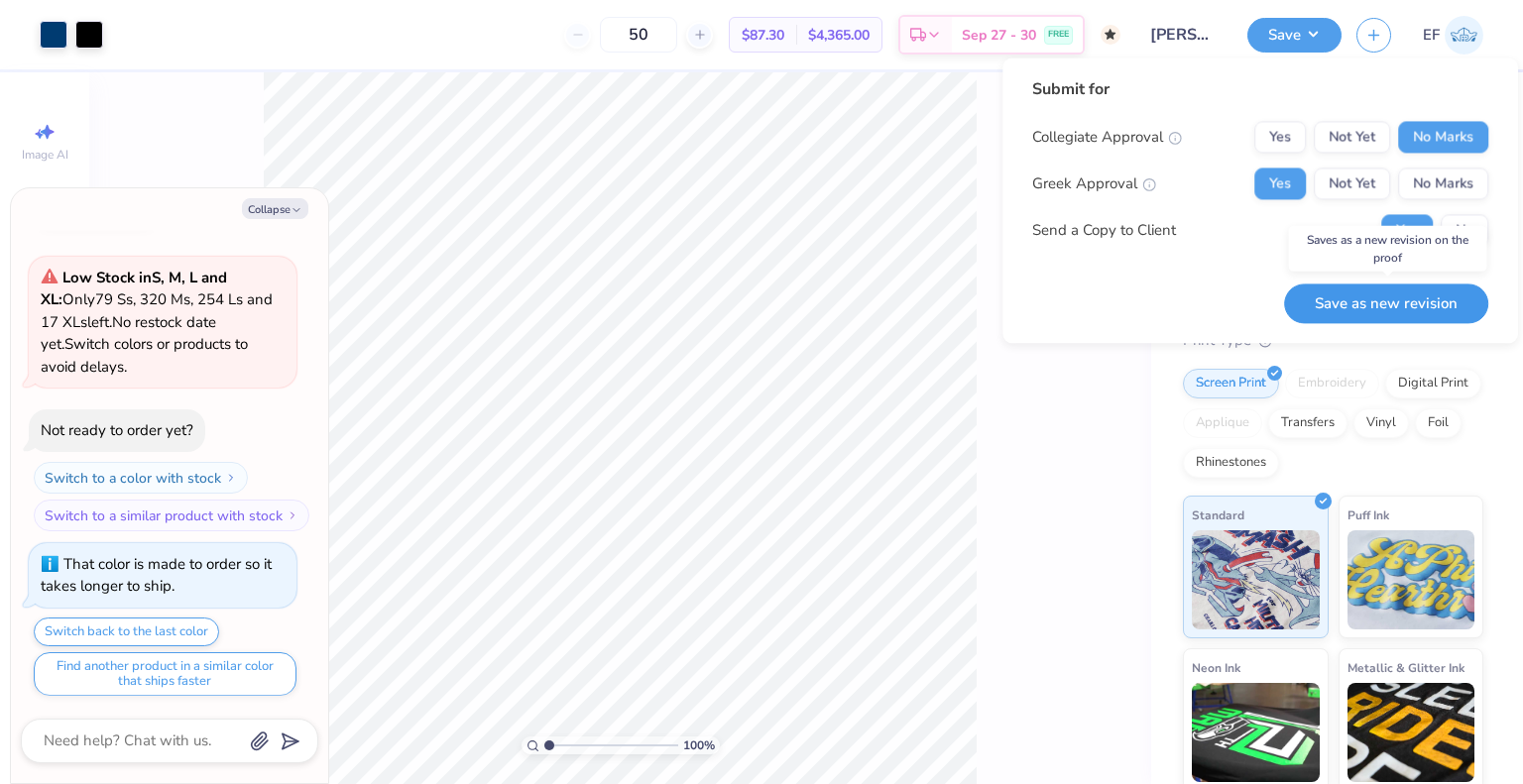 click on "Save as new revision" at bounding box center (1386, 303) 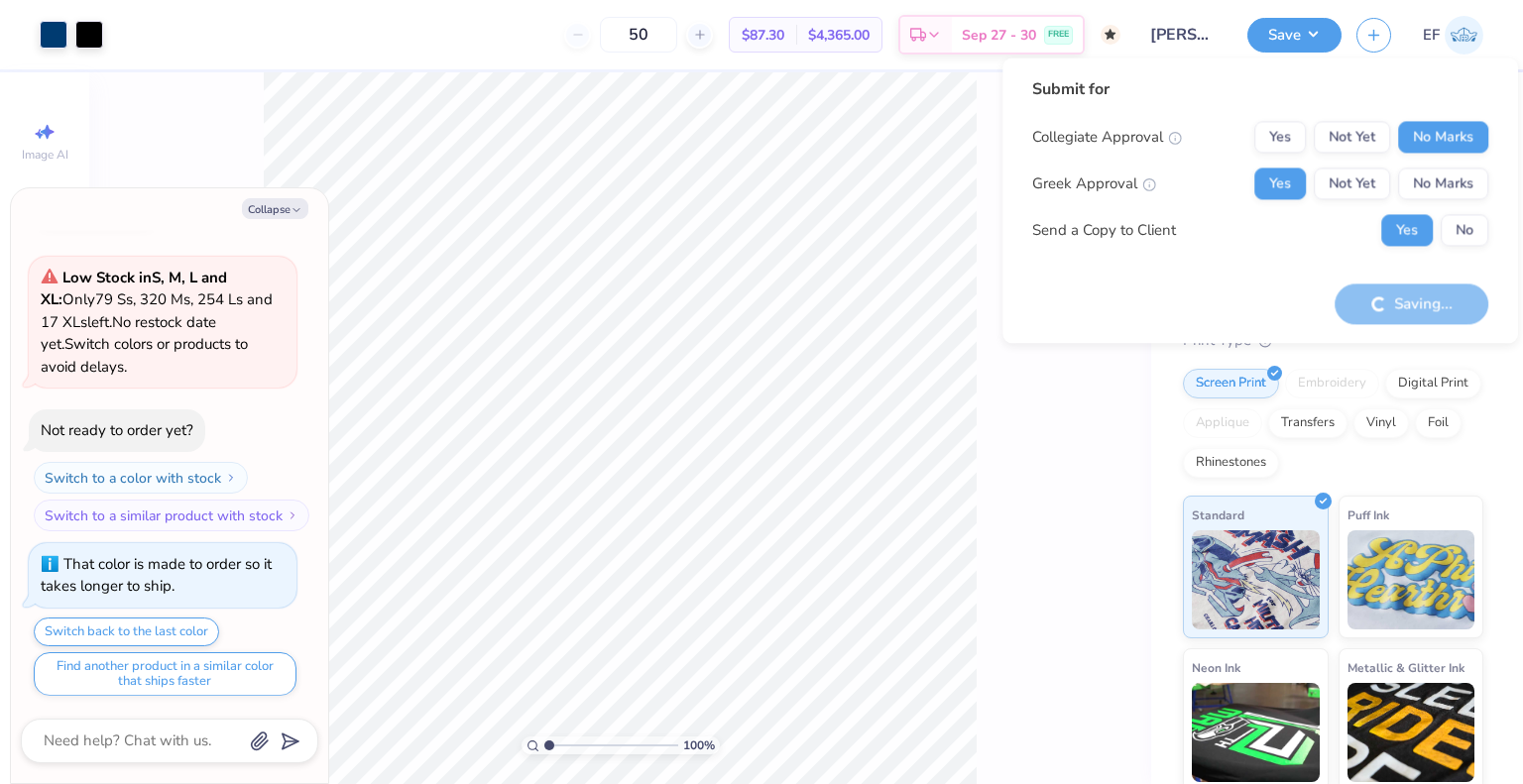 type on "x" 